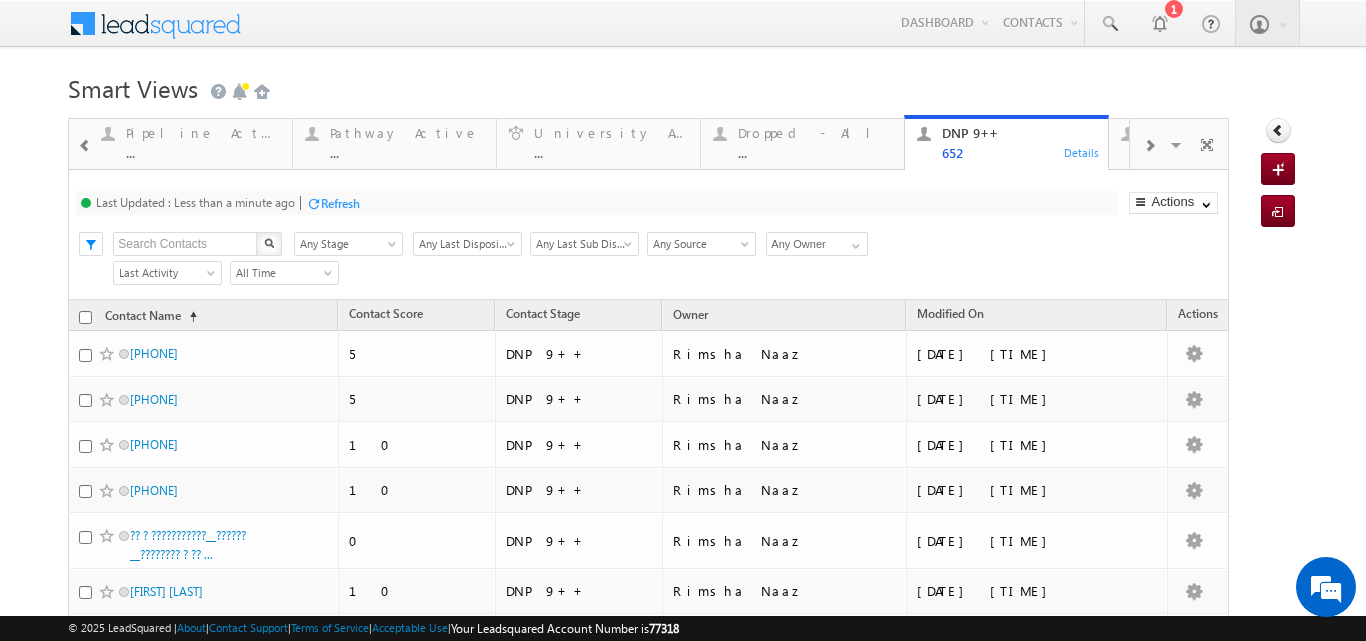 scroll, scrollTop: 0, scrollLeft: 0, axis: both 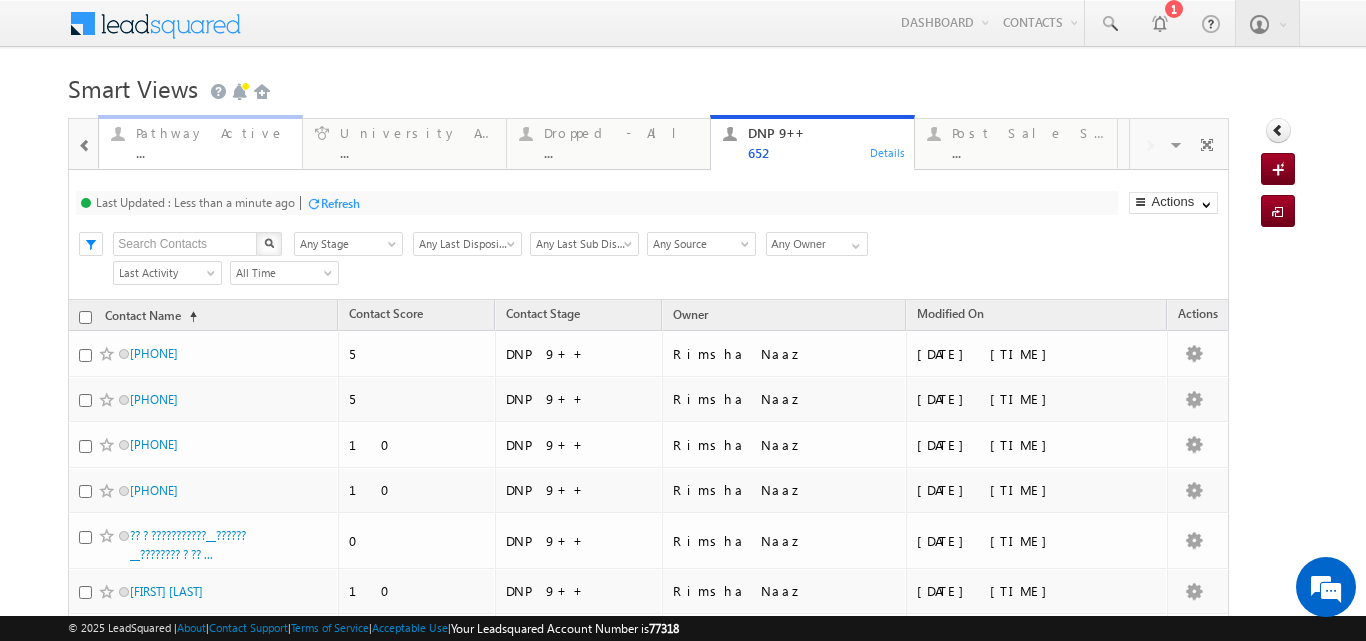 click on "..." at bounding box center (213, 152) 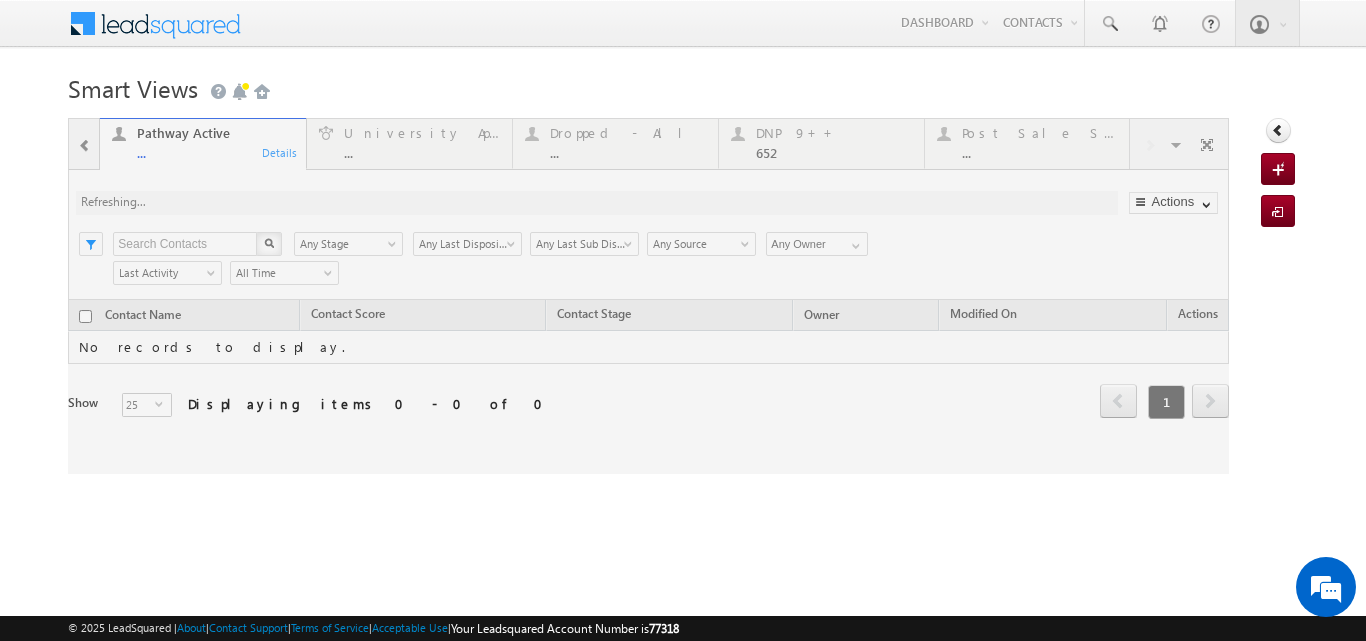scroll, scrollTop: 0, scrollLeft: 0, axis: both 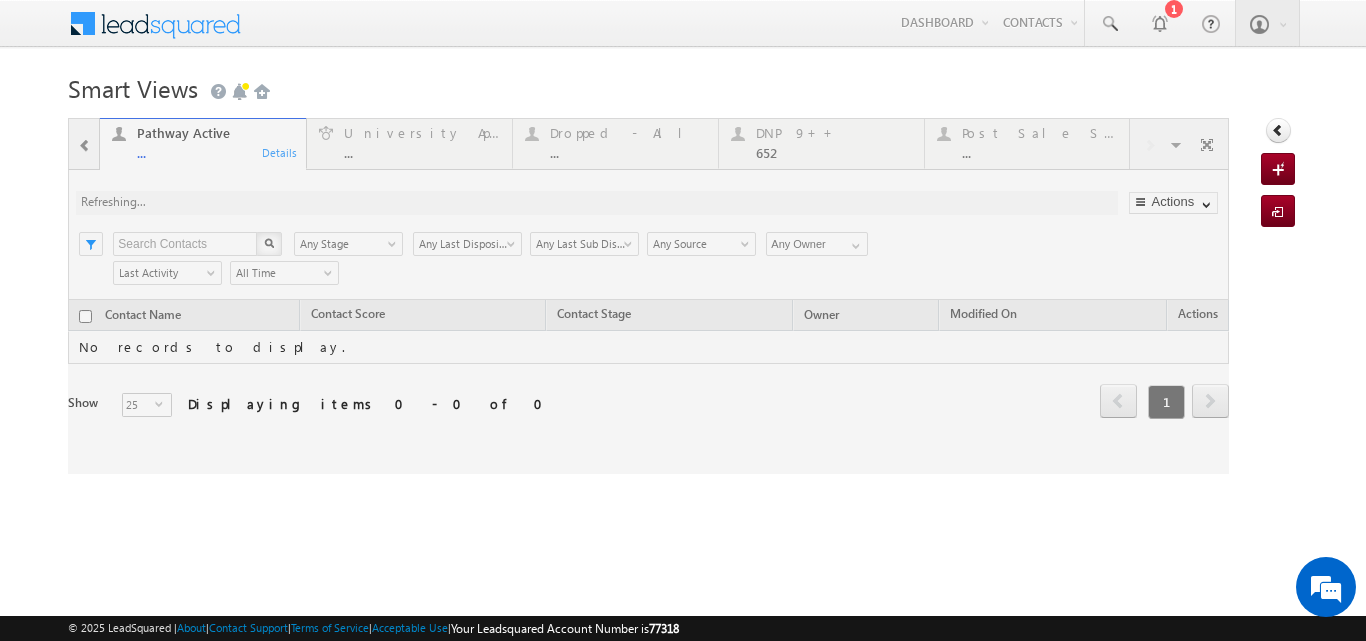 click on "Menu
[FIRST] [LAST]
[EMAIL]
[BRAND]" at bounding box center [682, 24] 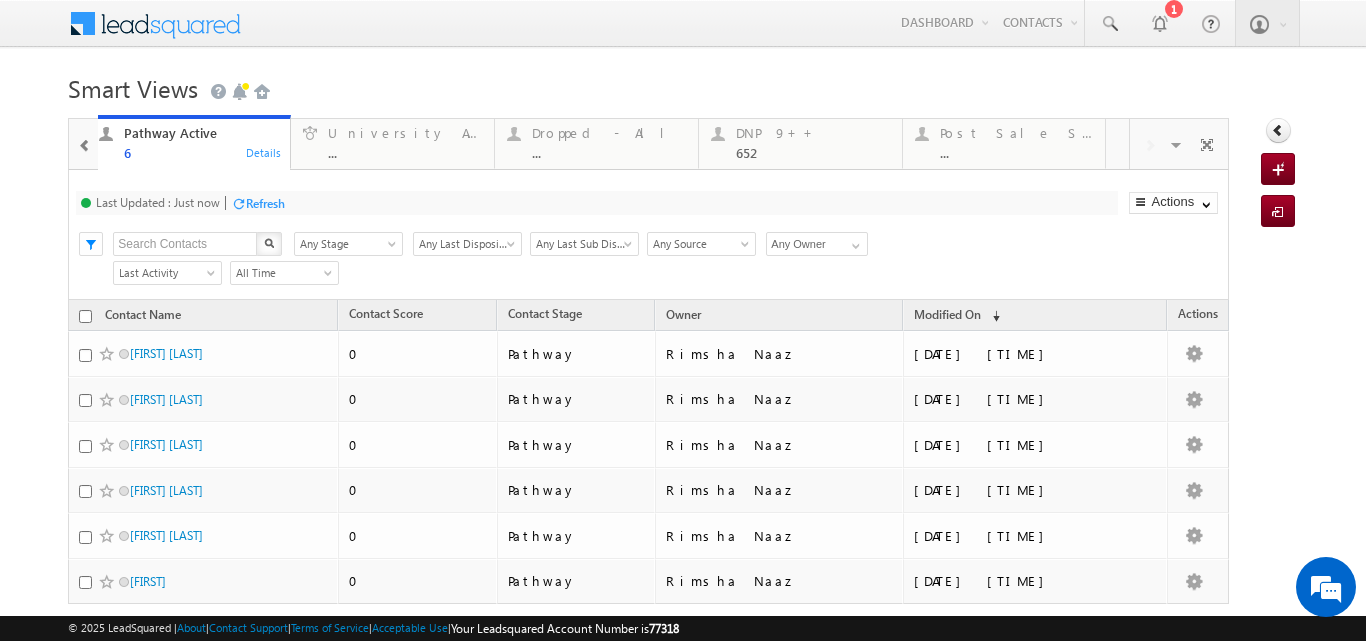 click on "Last Updated : Just now Refresh Refreshing...
Search
X
Contact Stage
Any Stage Any Stage
Last Disposition
Any Last Disposition Any Last Disposition
Last Sub Disposition
Any Last Sub Disposition Any Last Sub Disposition
Contact Source
Any Source Any Source
Owner
Any Any Owner Any Owner" at bounding box center [648, 235] 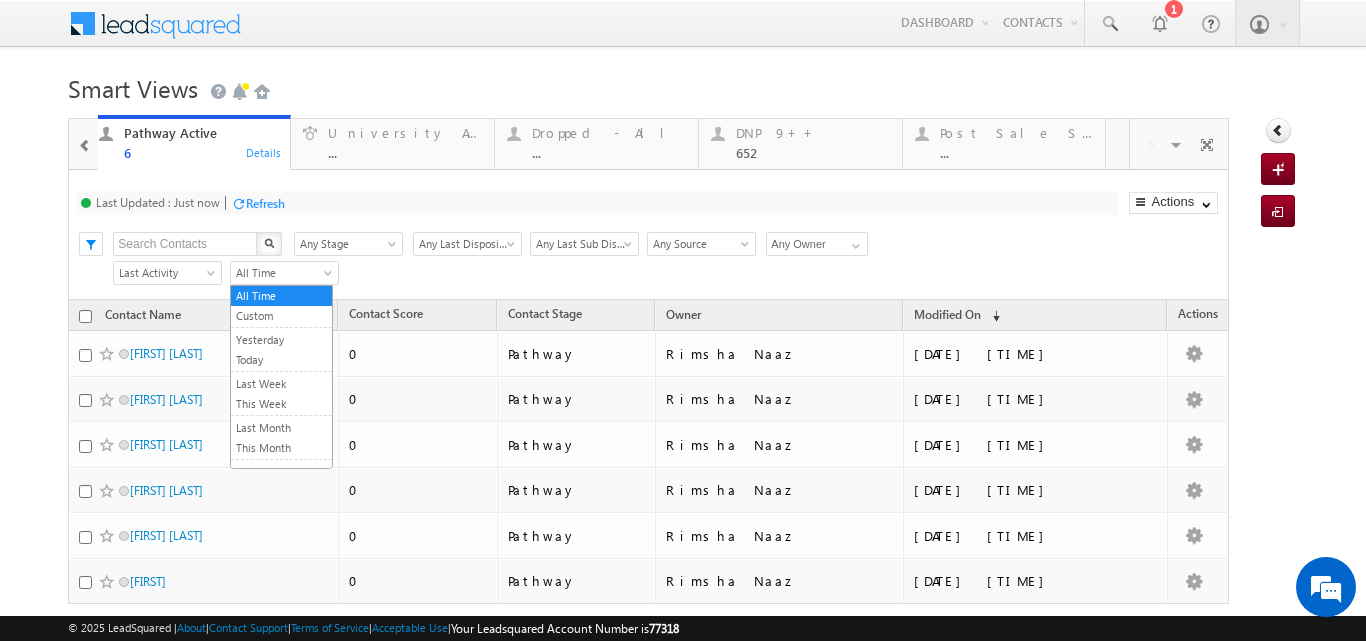 click on "All Time" at bounding box center [281, 273] 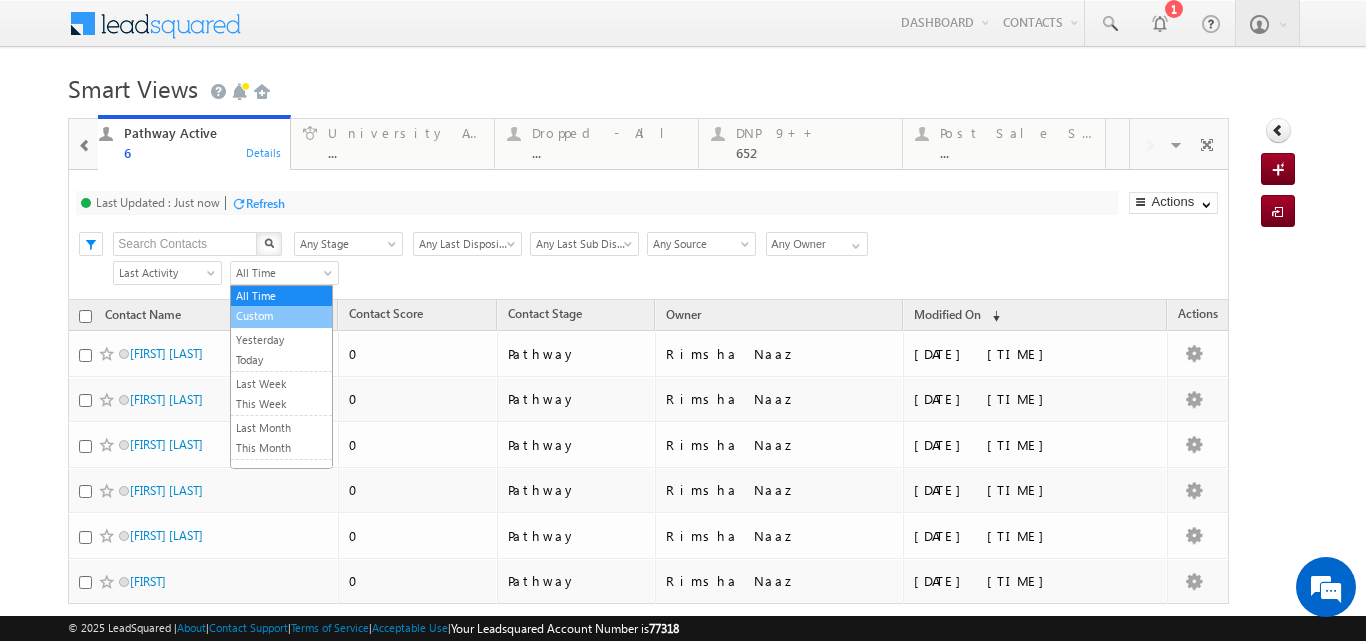click on "Custom" at bounding box center [281, 316] 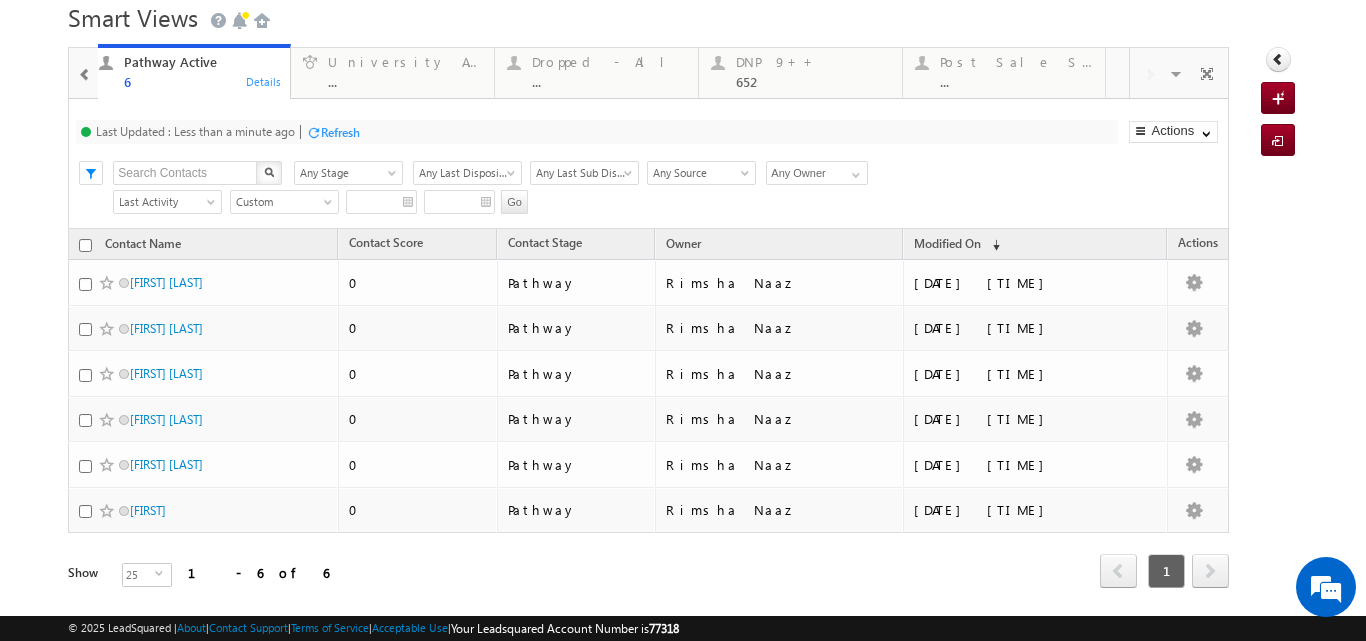 scroll, scrollTop: 124, scrollLeft: 0, axis: vertical 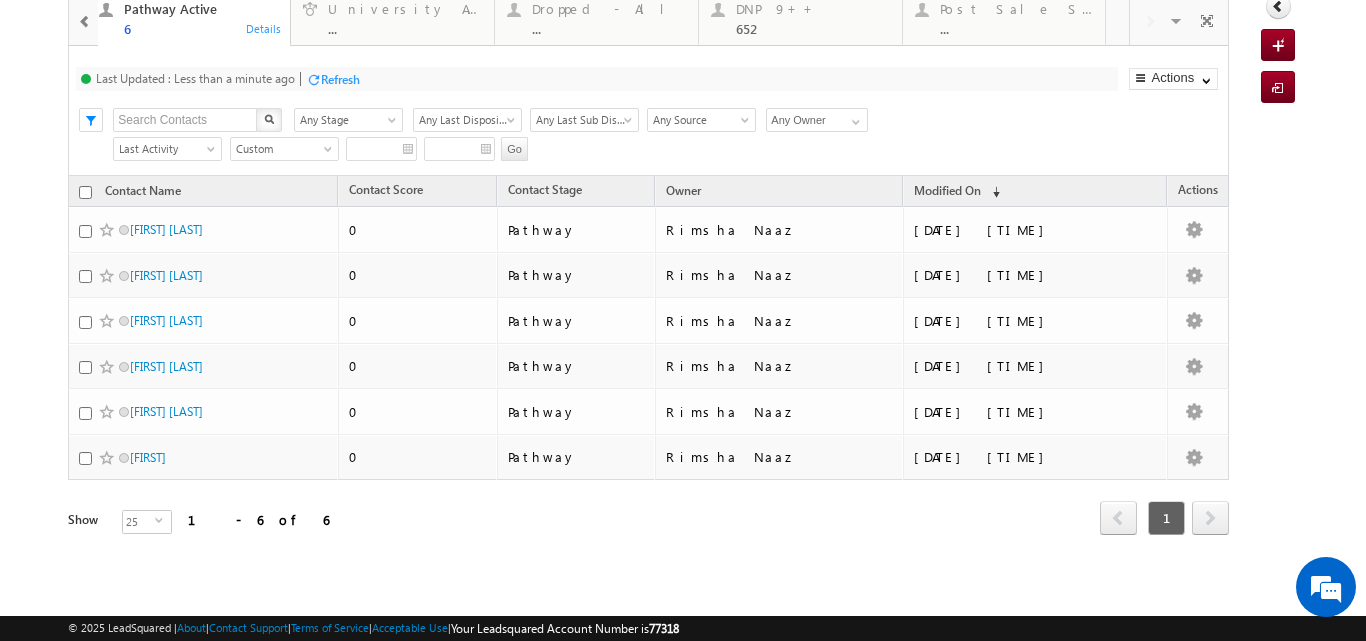 click on "Menu
[FIRST] [LAST]
[EMAIL]
[BRAND]" at bounding box center (683, 233) 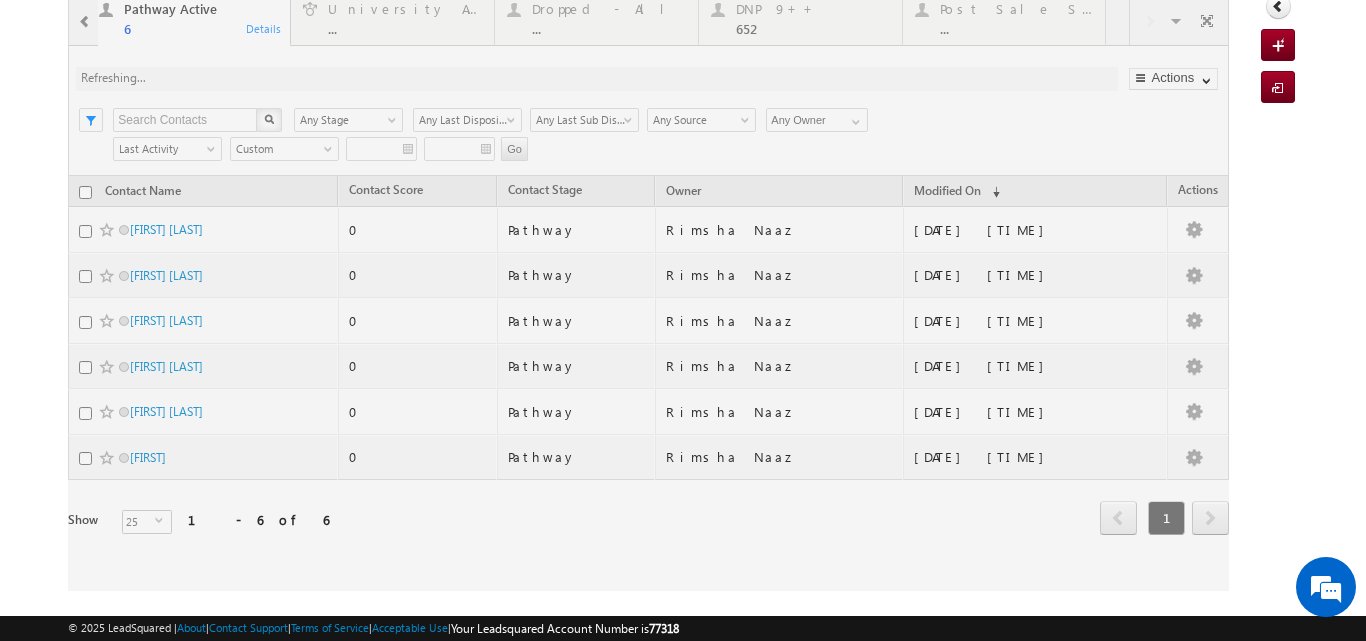 scroll, scrollTop: 0, scrollLeft: 0, axis: both 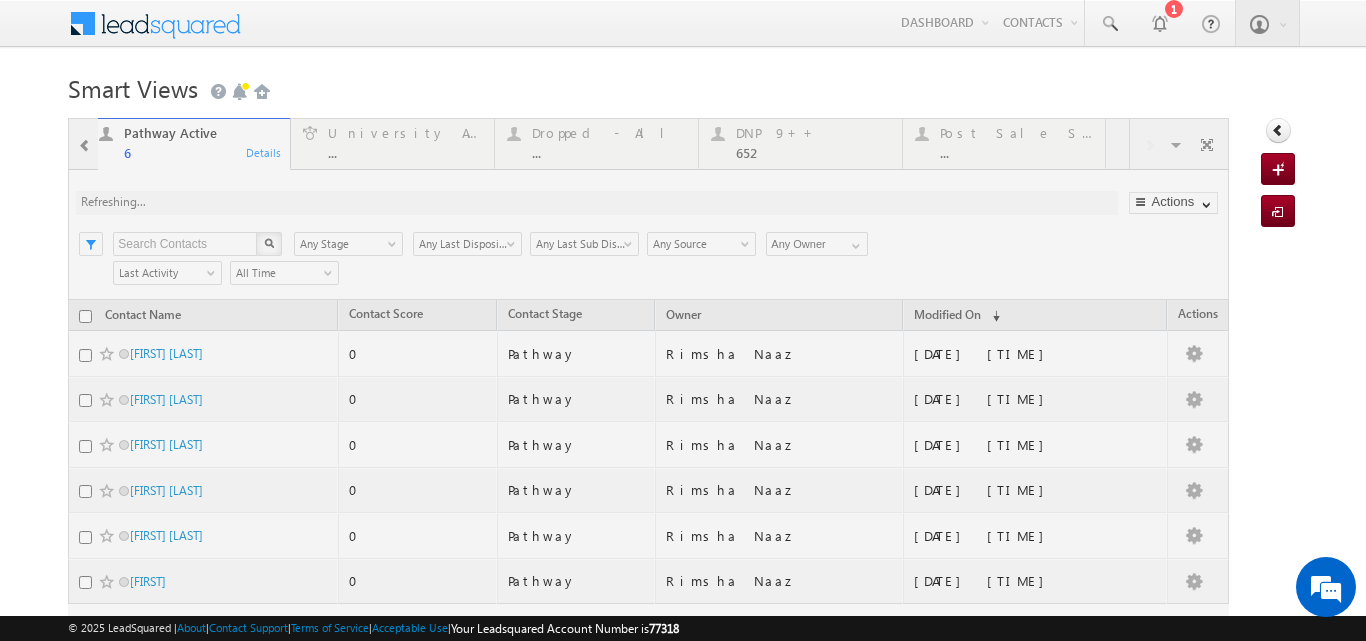click at bounding box center [648, 416] 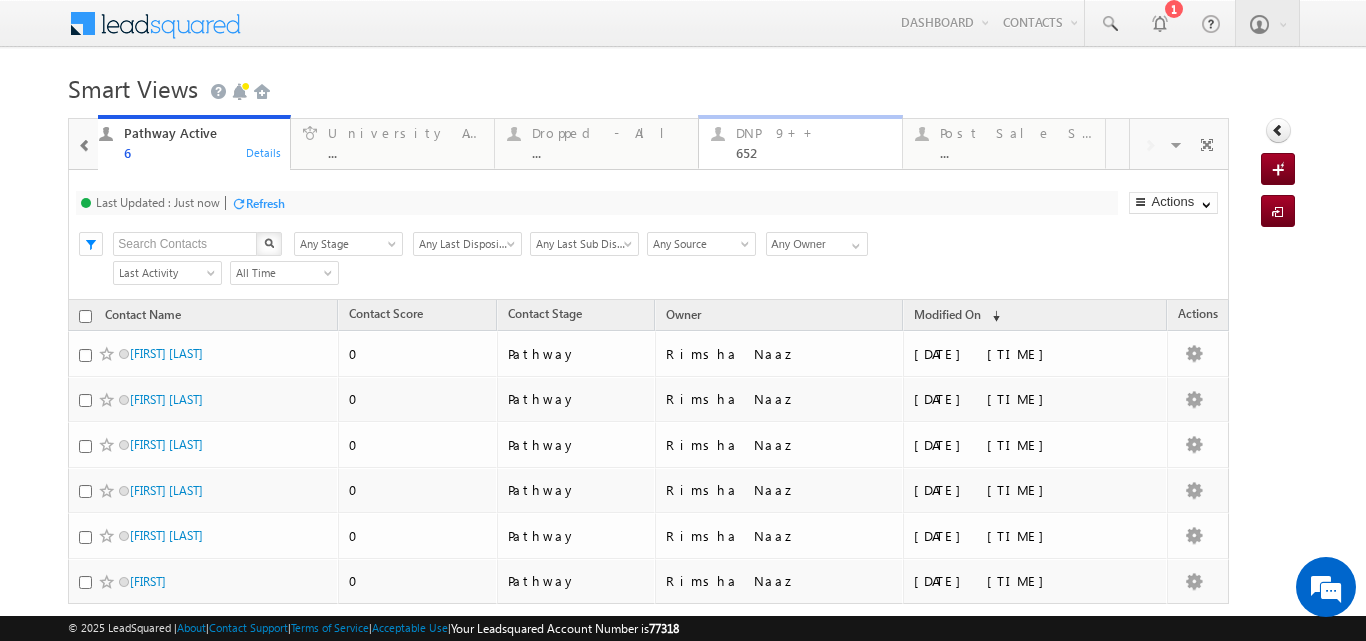 click on "DNP 9++" at bounding box center (813, 133) 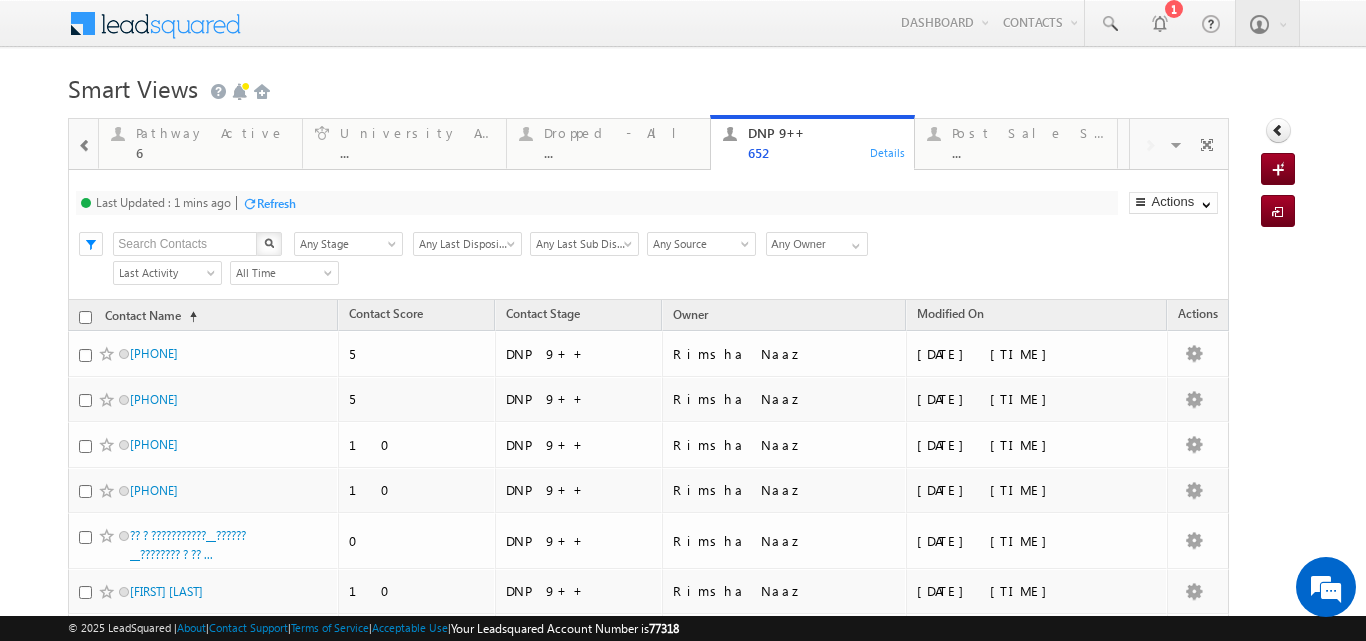 click on "Smart Views Getting Started" at bounding box center [682, 86] 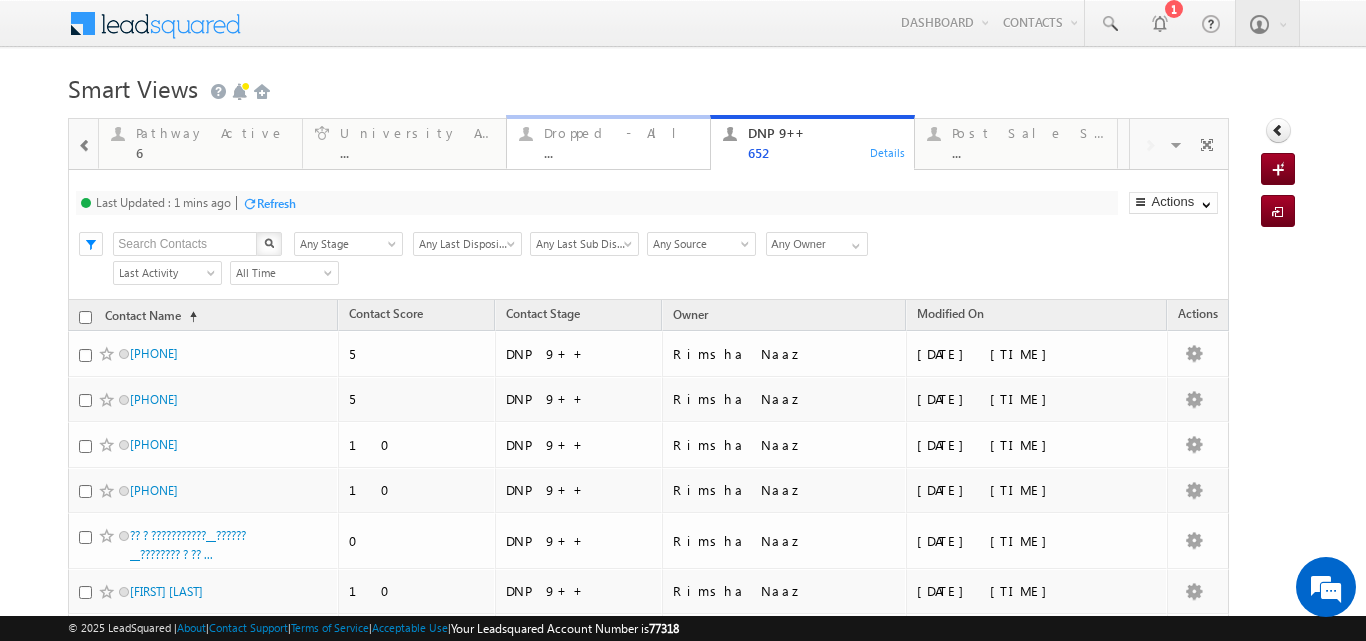 click on "Dropped - All" at bounding box center [621, 133] 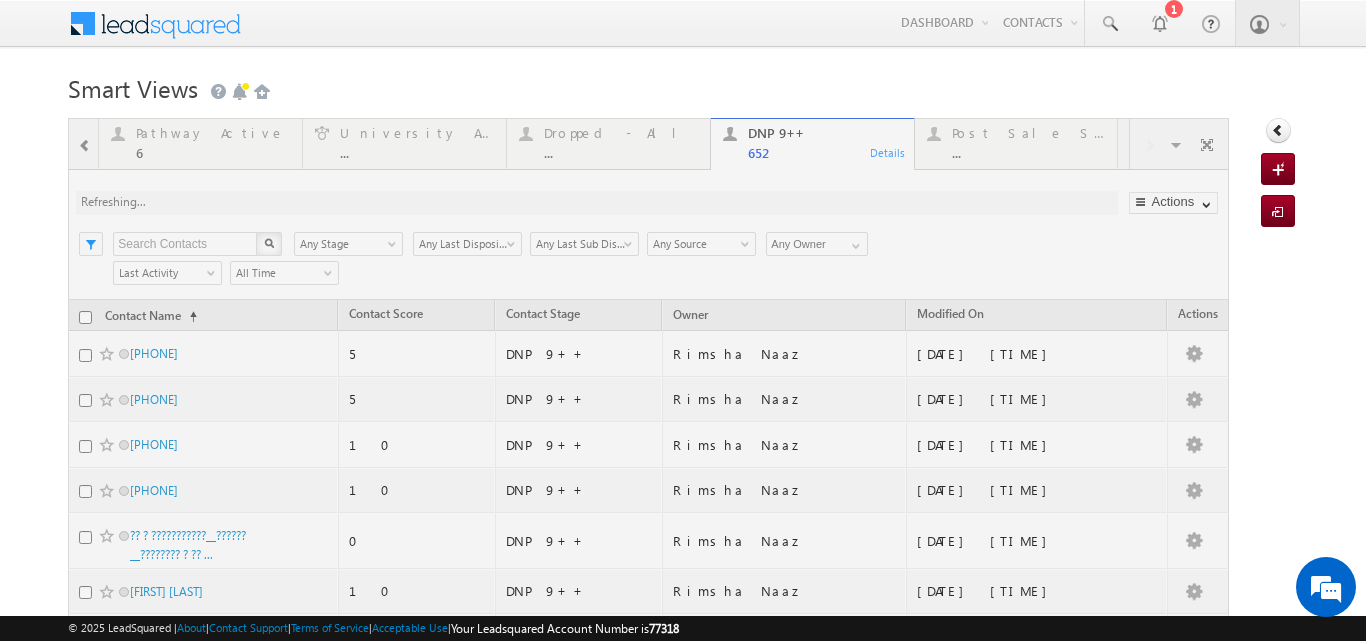 click on "Smart Views Getting Started" at bounding box center [682, 86] 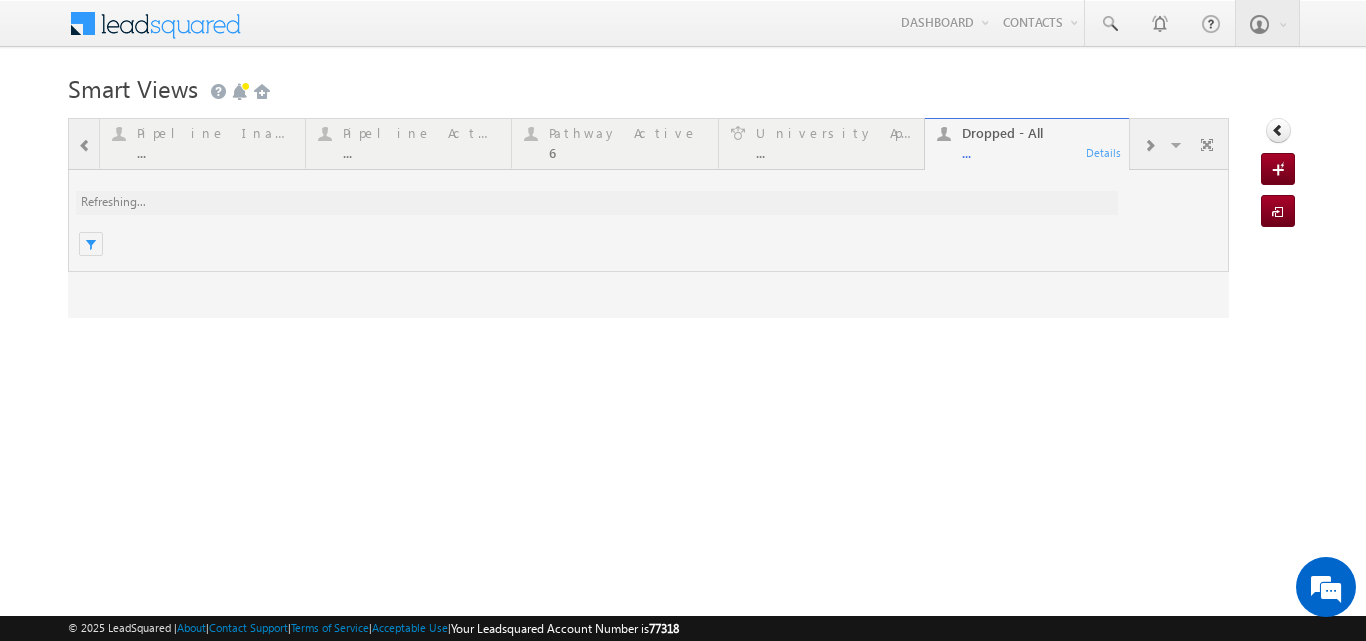 scroll, scrollTop: 0, scrollLeft: 0, axis: both 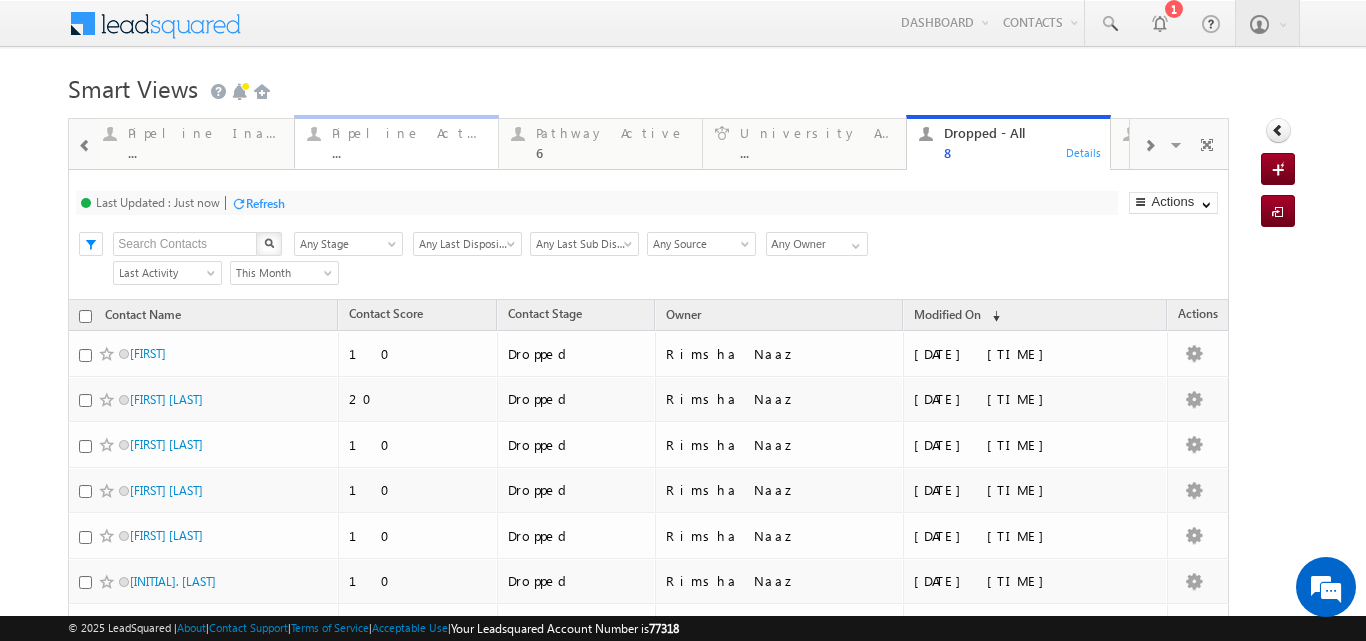 click on "Pipeline Active ... Details" at bounding box center [396, 142] 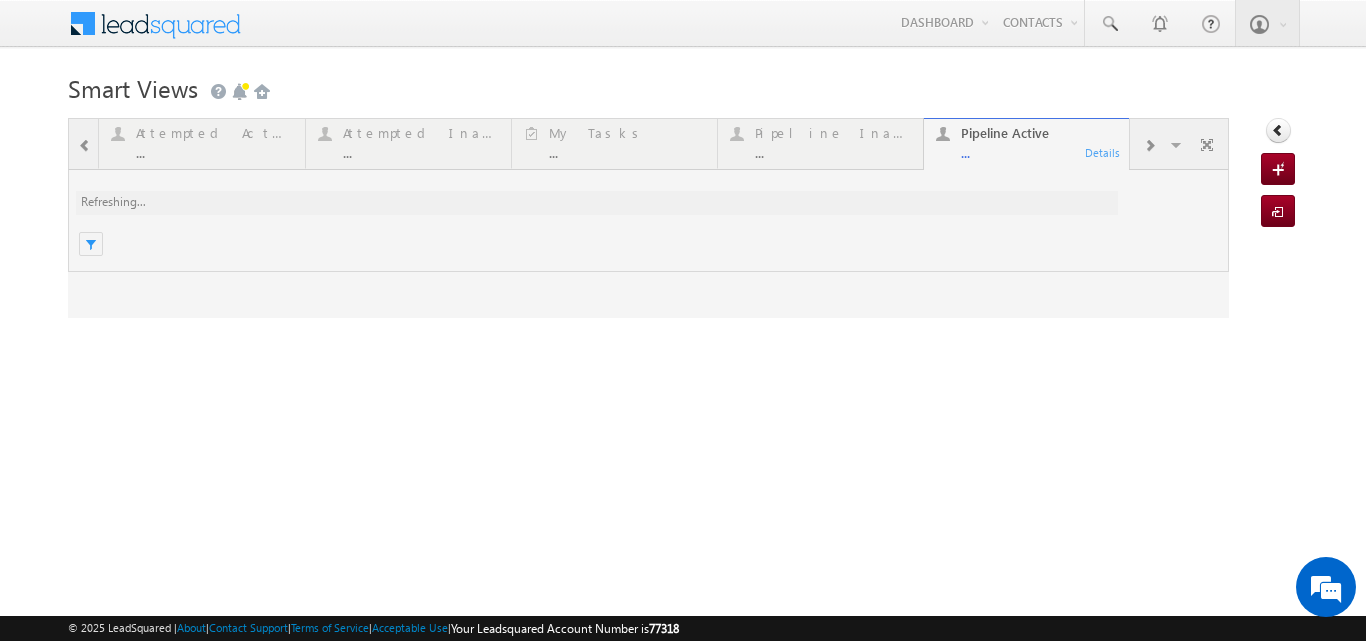 scroll, scrollTop: 0, scrollLeft: 0, axis: both 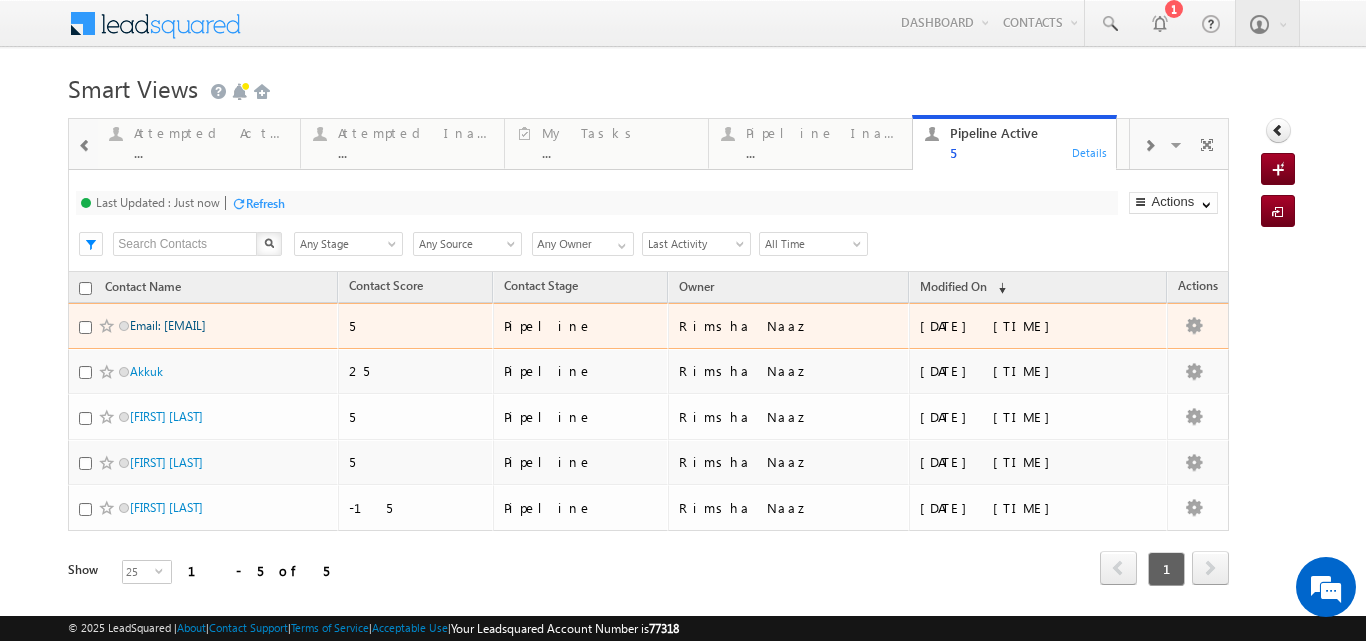 click on "Email: [EMAIL]" at bounding box center (168, 325) 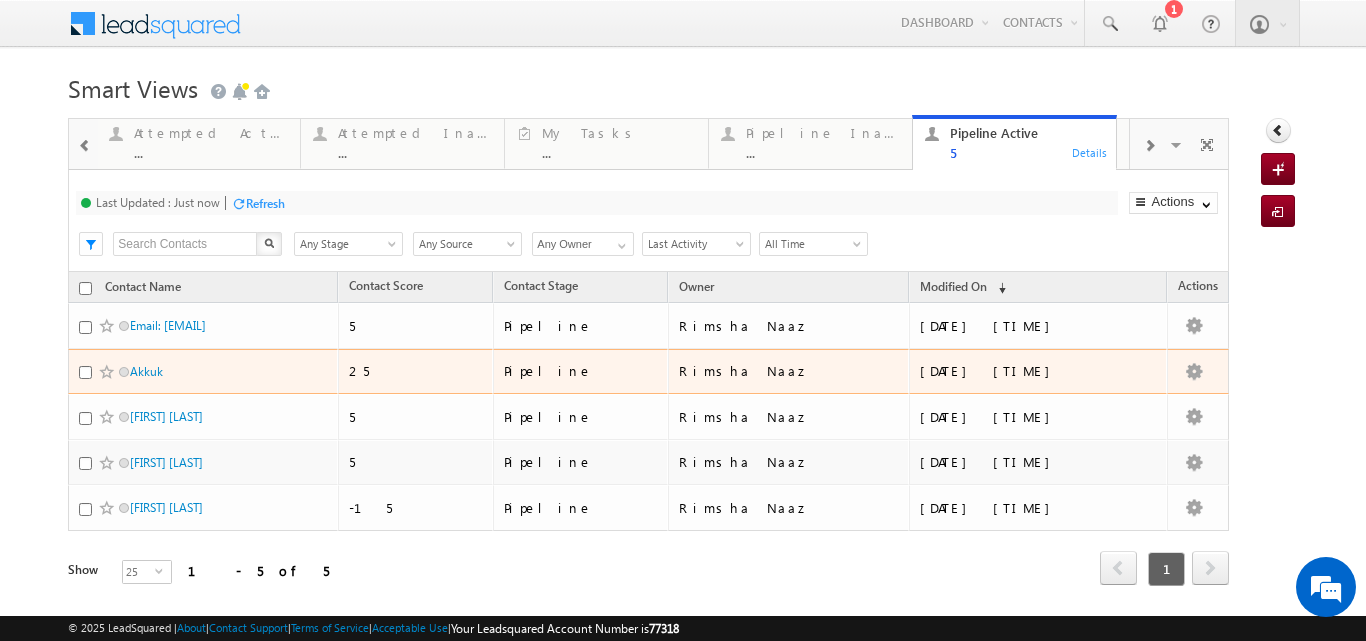click on "Akkuk" at bounding box center [204, 376] 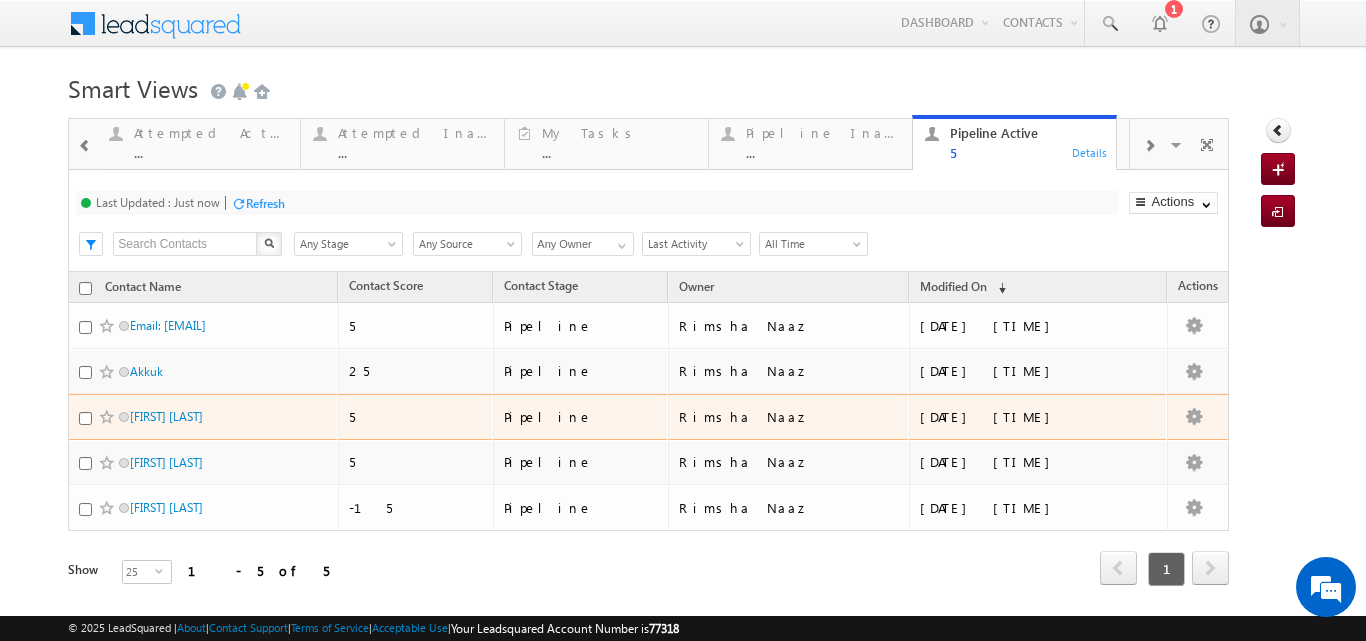 click on "[FIRST] [LAST]" at bounding box center (204, 421) 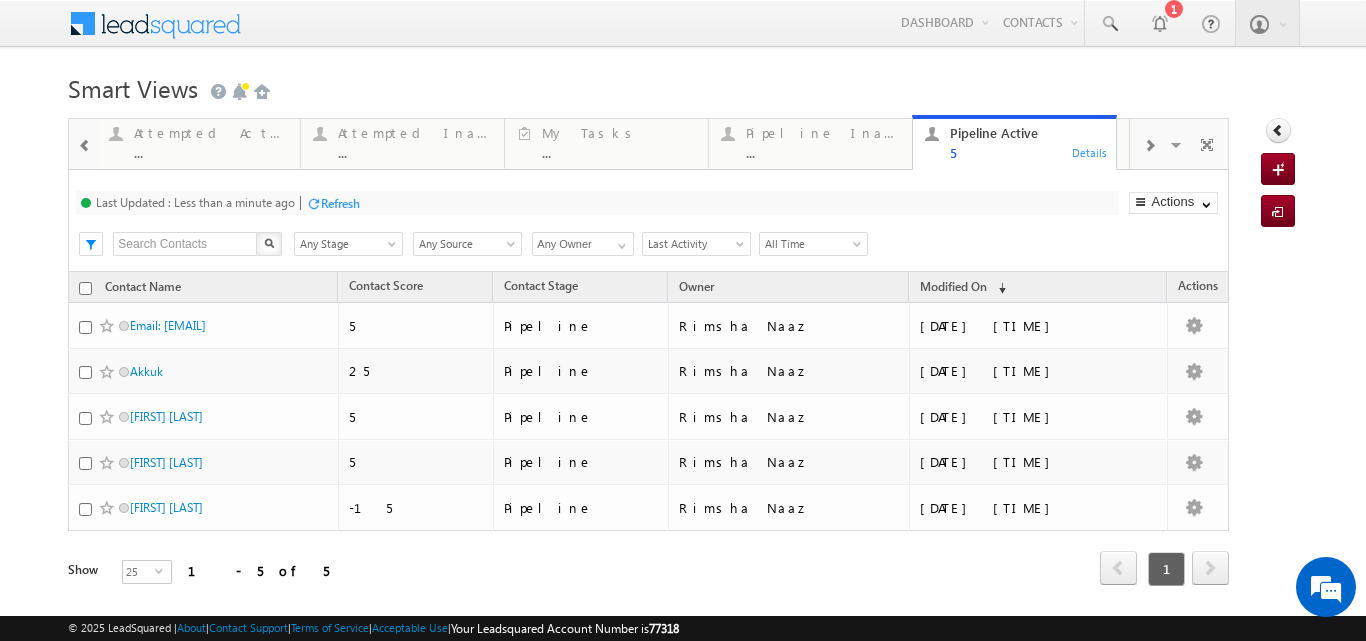 click on "Refresh" at bounding box center (340, 203) 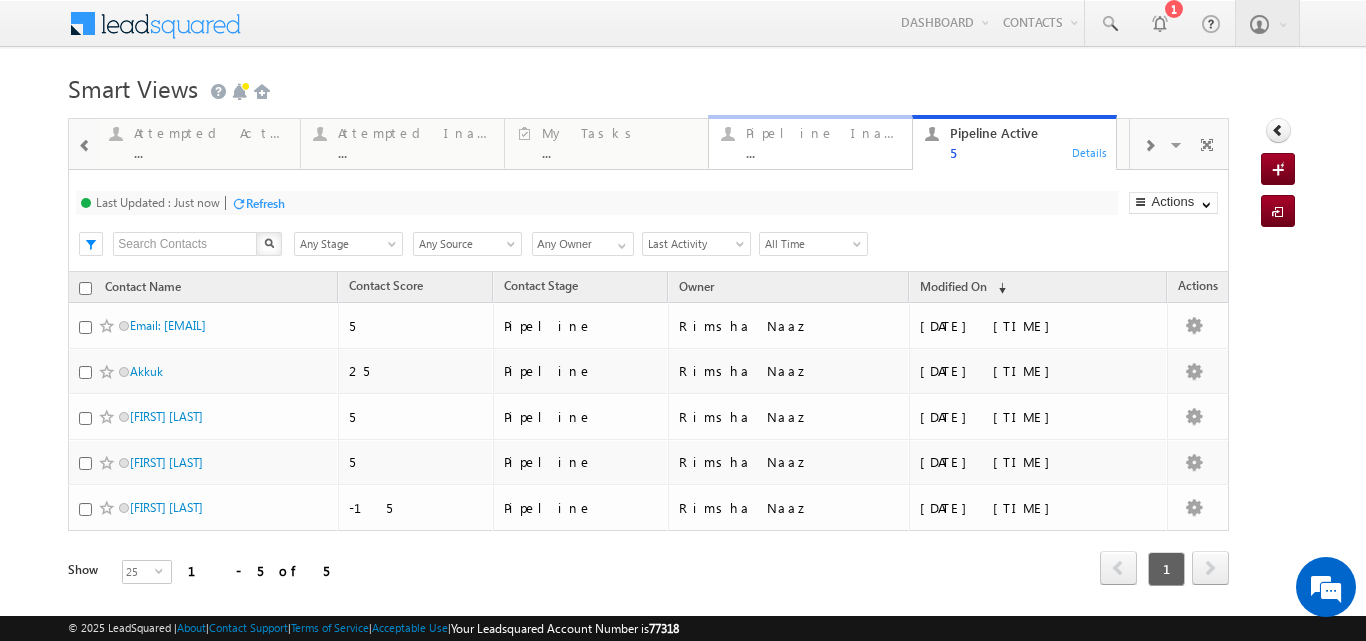 click on "Pipeline Inactive ... Details" at bounding box center (810, 142) 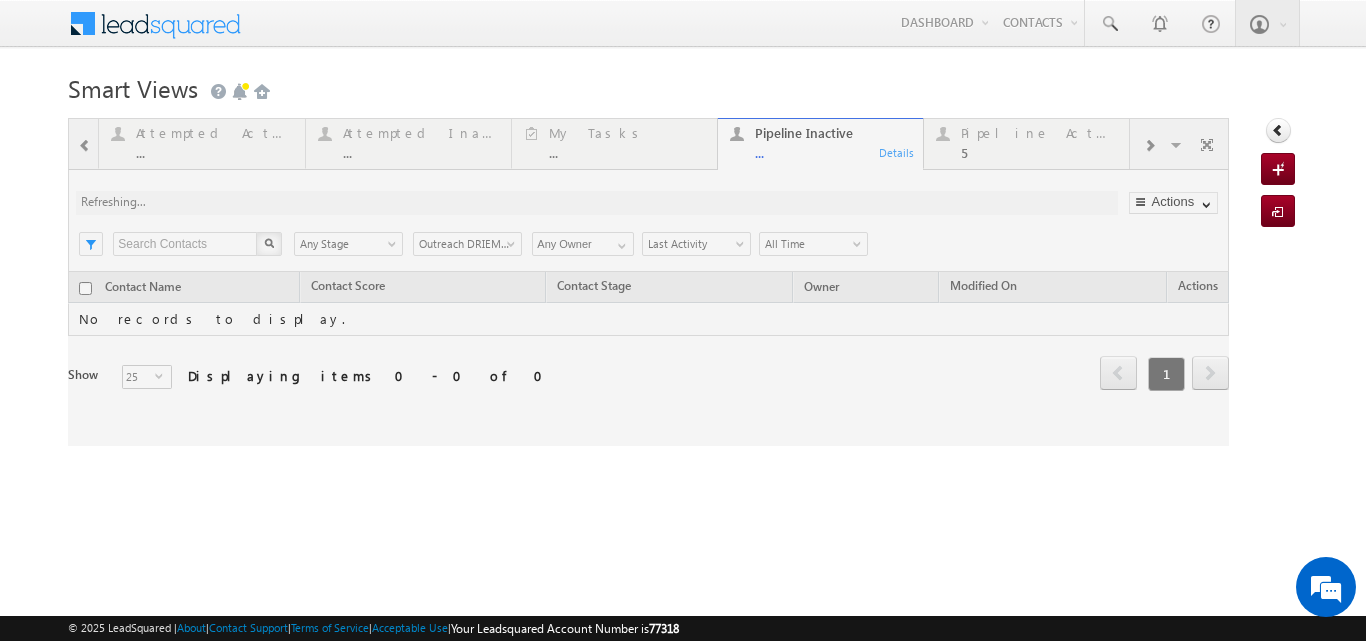 scroll, scrollTop: 0, scrollLeft: 0, axis: both 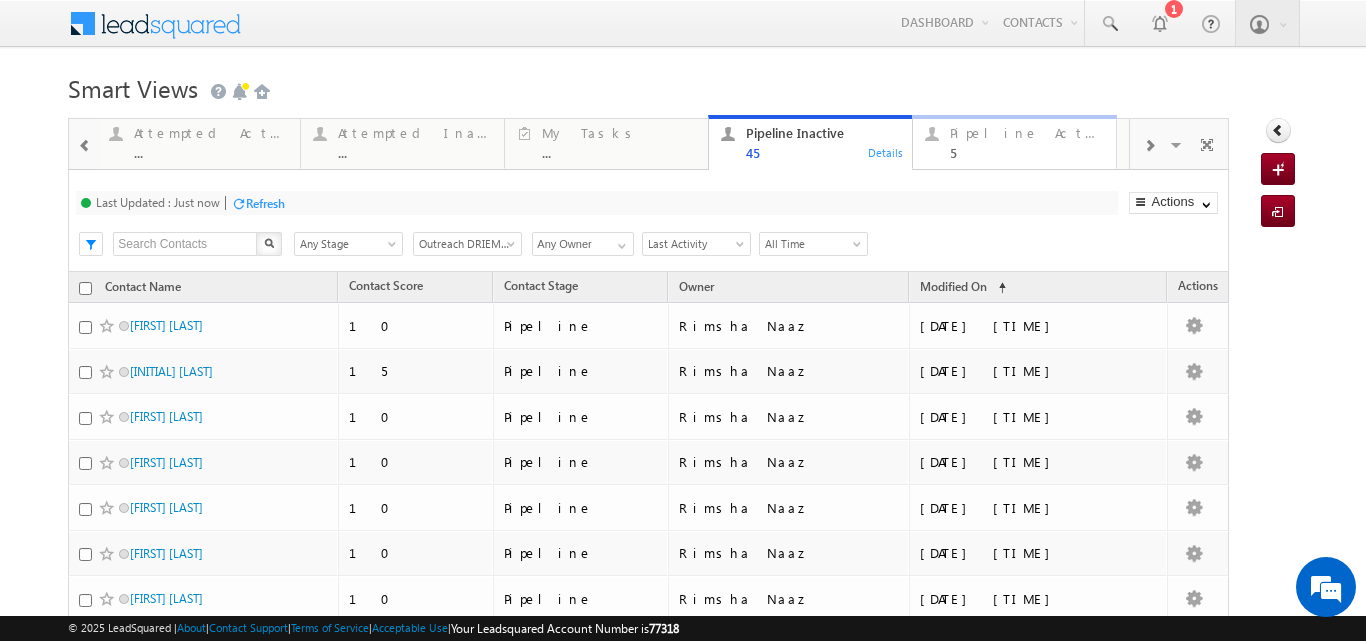 click on "Pipeline Active 5 Details" at bounding box center (1014, 142) 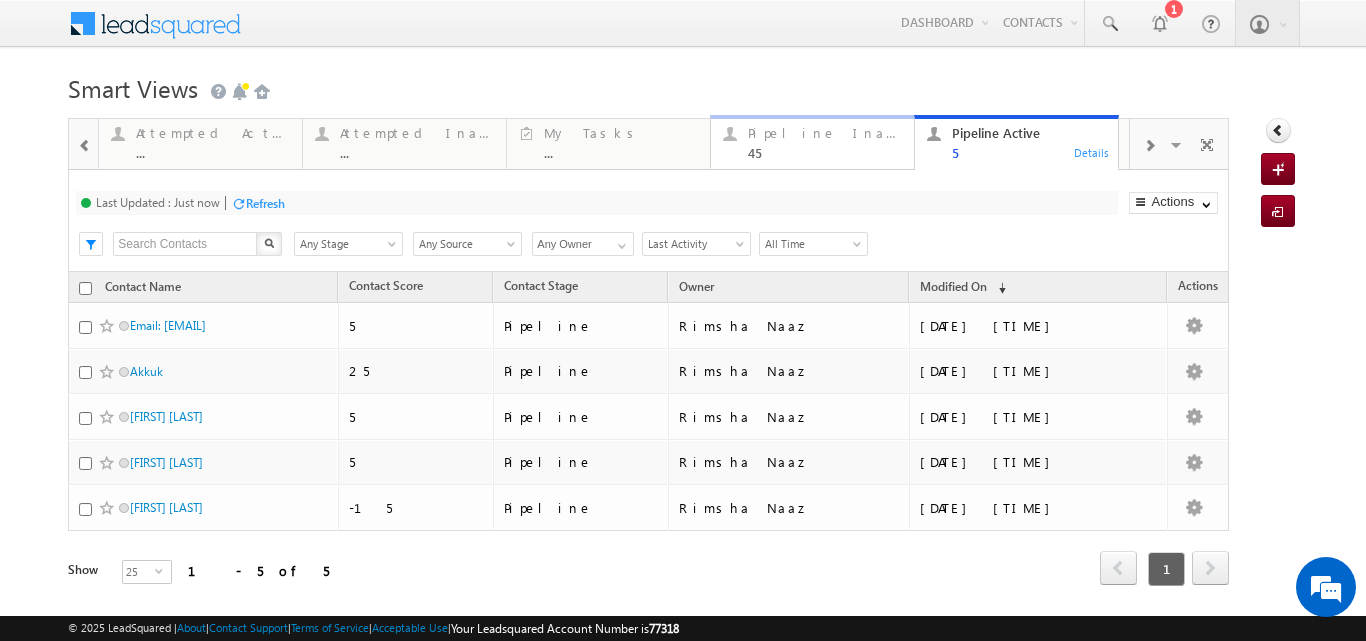 click on "Pipeline Inactive 45 Details" at bounding box center [812, 142] 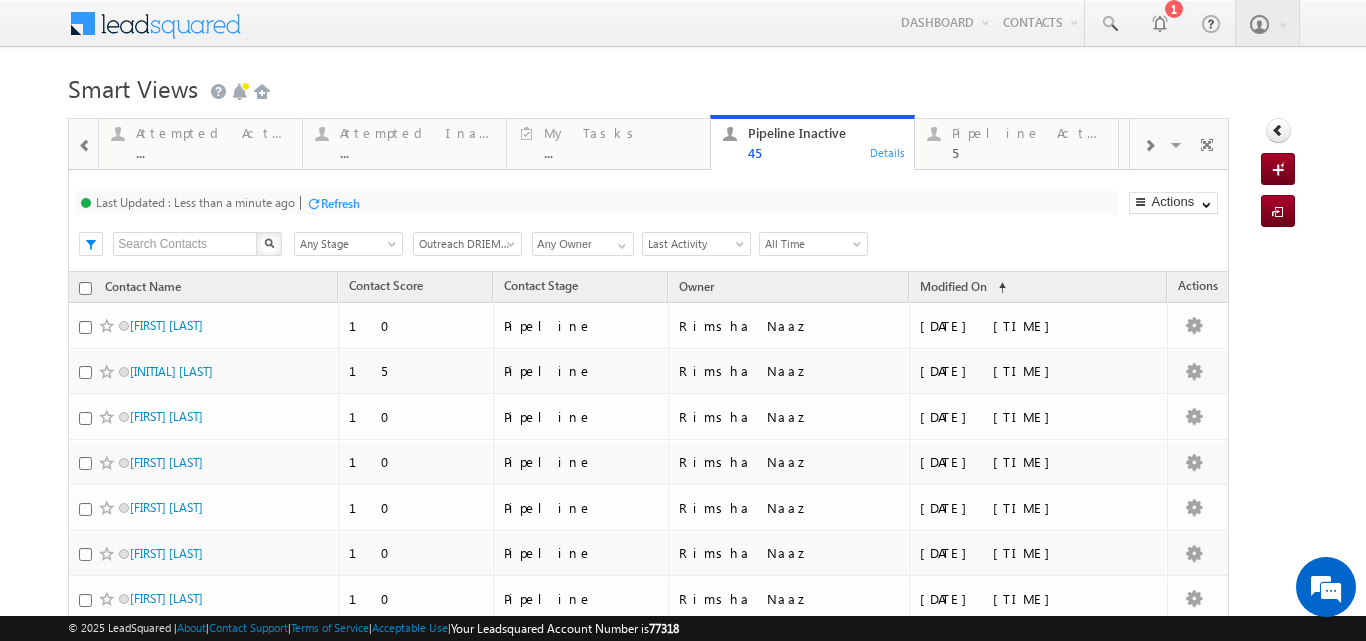 click on "Search
X
Contact Stage
Any Stage Any Stage
Contact Source
Outreach DRIEMS University, Cuttack Outreach DRIEMS University, Cuttack
Owner
Any Any Owner Any Owner
Date Range
Go maxdate mindate All Time
Custom
Yesterday
Today
Last Week
This Week
Last Month
This Month
Last Year
This Year
Last 7 Days
Last 30 Days
All Time
Last Activity
Created On
Modified On
Created On Old
Follow Up Date
Last Call Date
Modified On Old
Old Last Activity Date
P2P Date
Last Activity
Actions Export Contacts Select Columns Reset all Filters
Actions Send Email" at bounding box center (665, 242) 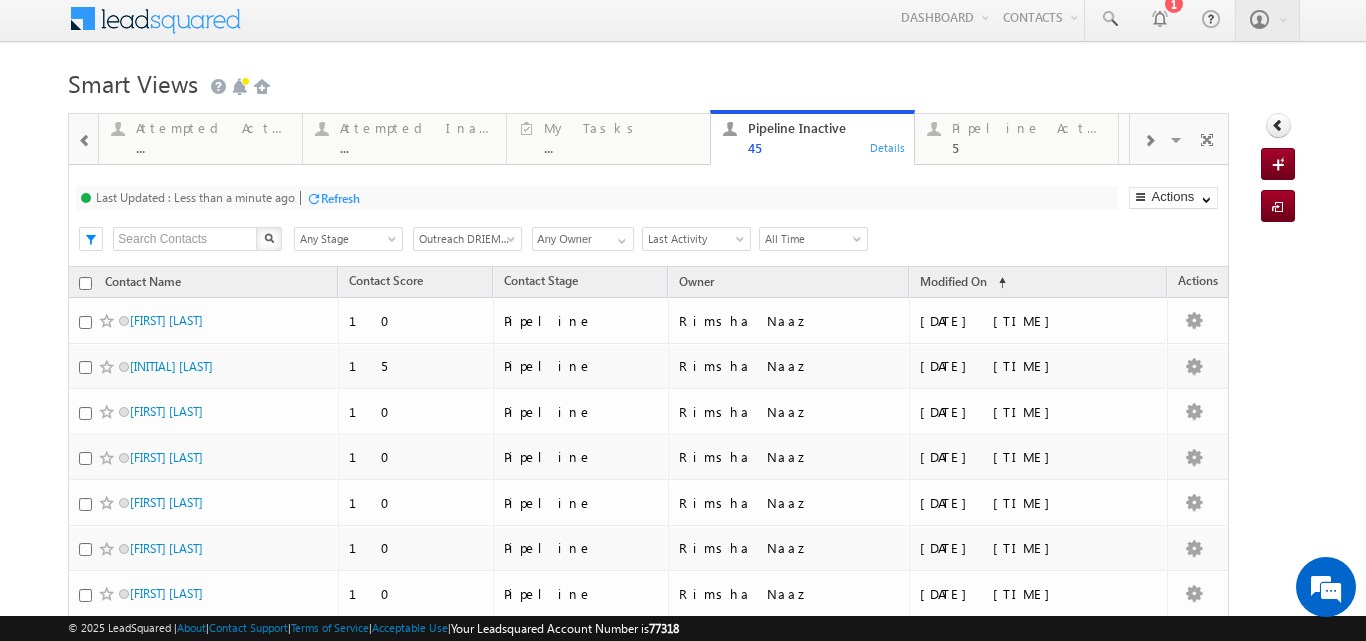 scroll, scrollTop: 0, scrollLeft: 0, axis: both 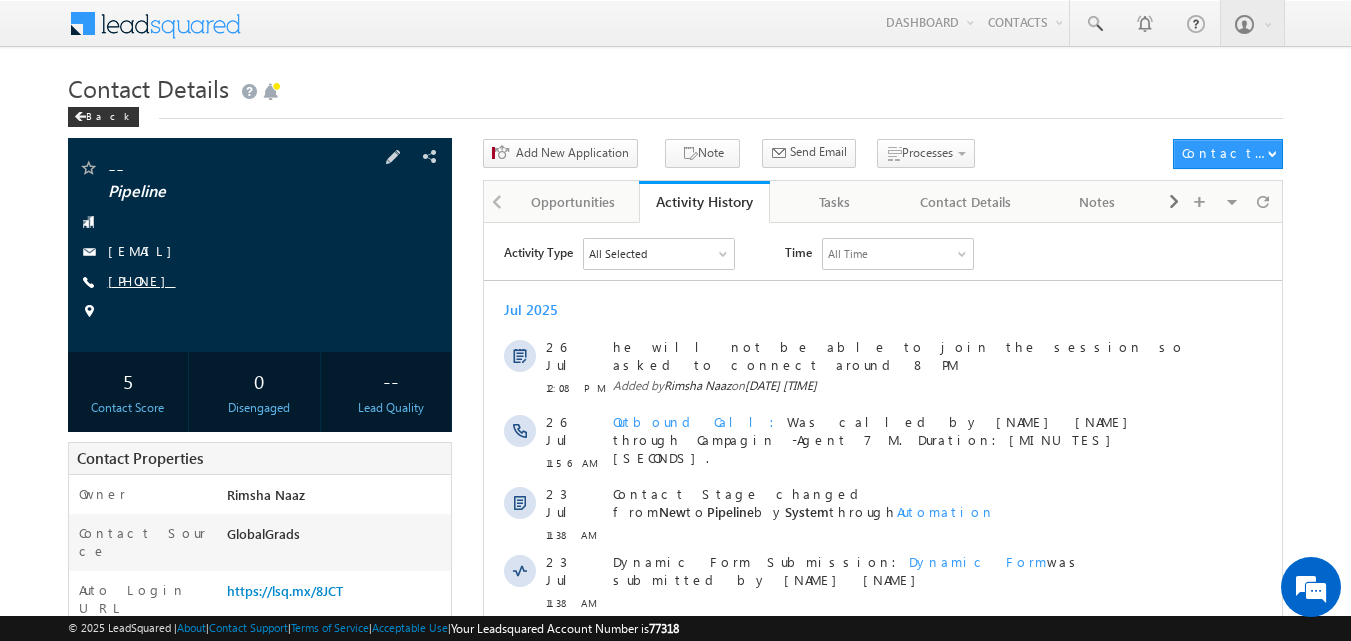 click on "+91-7806814652" at bounding box center (142, 280) 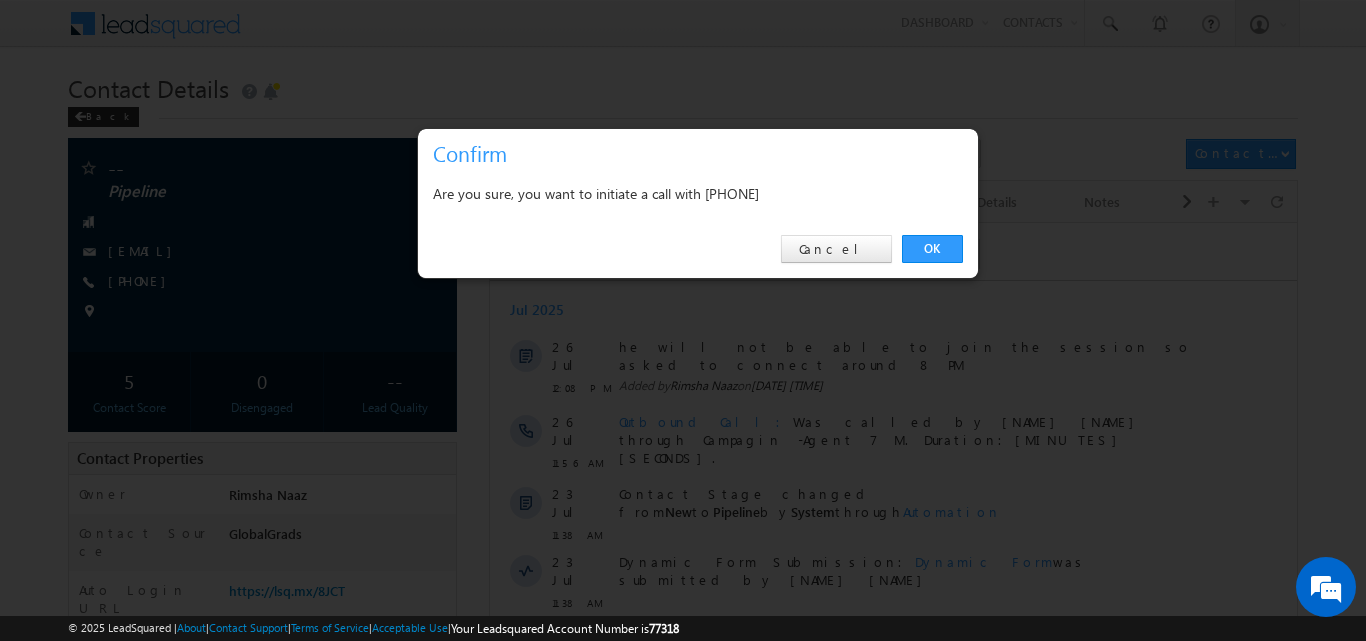 click on "Are you sure, you want to initiate a call with +91-7806814652" at bounding box center (698, 196) 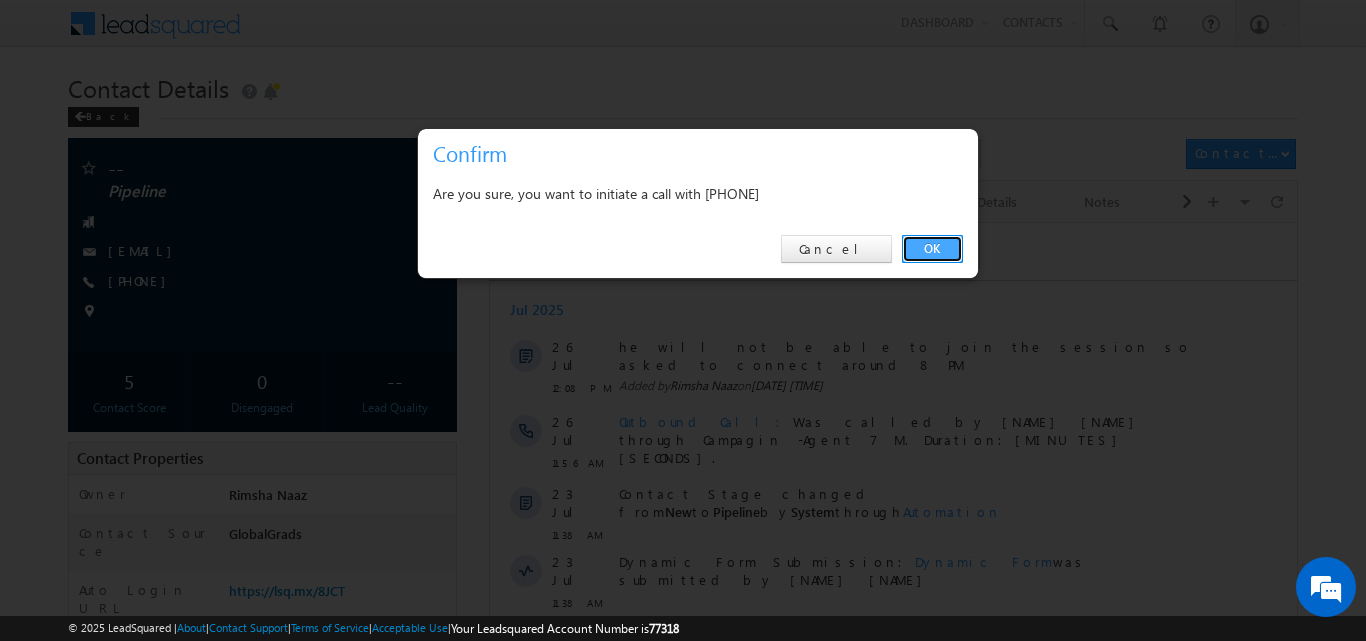 click on "OK" at bounding box center [932, 249] 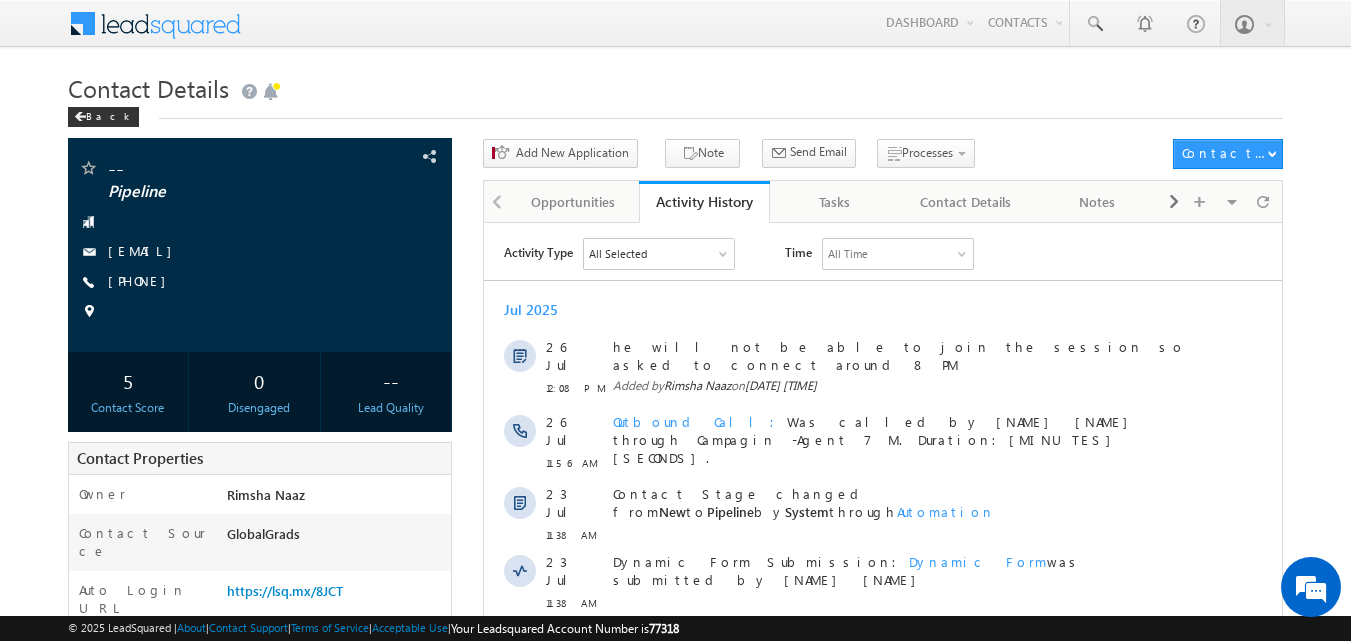 drag, startPoint x: 1425, startPoint y: 467, endPoint x: 940, endPoint y: 243, distance: 534.2294 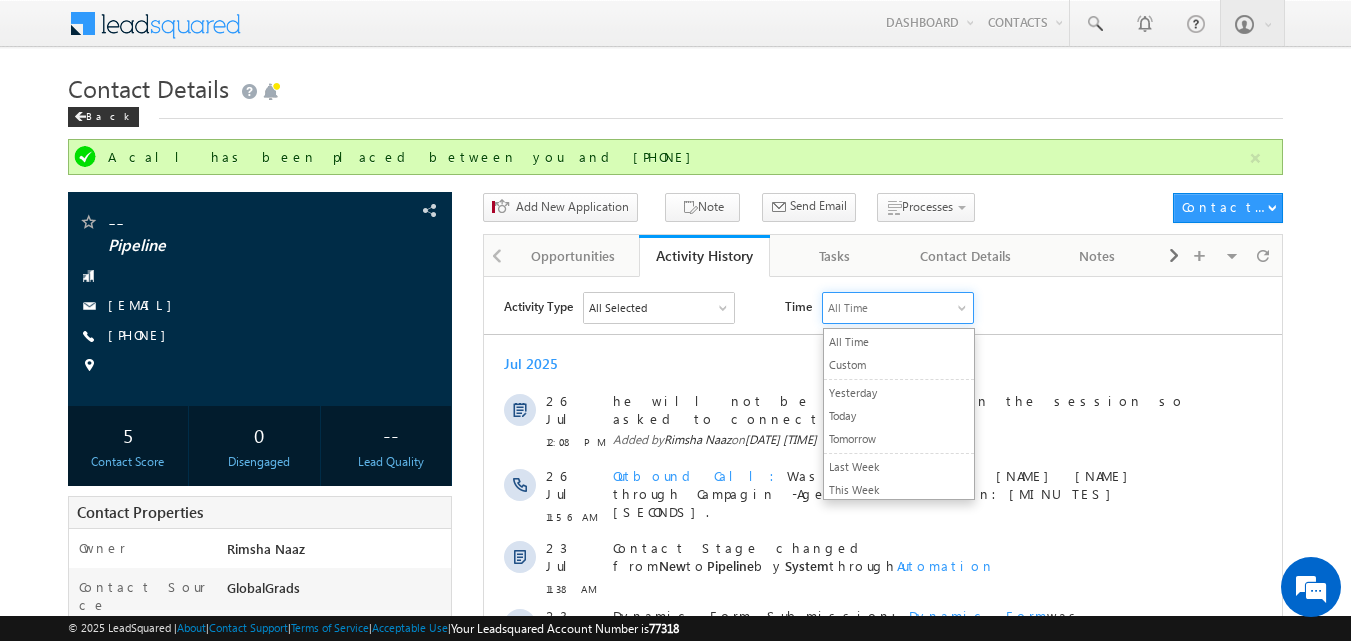 click on "Activity Type
All Selected
Select All Sales Activities 1 Sales Activity Opportunities 1 University Application Email Activities 18 Email Bounced Email Link Clicked Email Marked Spam Email Opened Inbound Contact through Email Mailing preference link clicked Negative Response to Email Neutral Response to Email Positive Response to Email Resubscribed Subscribed To Newsletter Subscribed To Promotional Emails Unsubscribe Link Clicked Unsubscribed Unsubscribed From Newsletter Unsubscribed From Promotional Emails View in browser link Clicked Email Sent Web Activities 5 Conversion Button Clicked Converted to Contact Form Submitted on Website Page Visited on Website Tracking URL Clicked Contact Capture Activities 1 Contact Capture Phone Call Activities 2 Inbound Phone Call Activity Outbound Phone Call Activity Other Activities 19 Application Form Document Generation Had a Phone Conversation Meeting Notes 5" at bounding box center (893, 307) 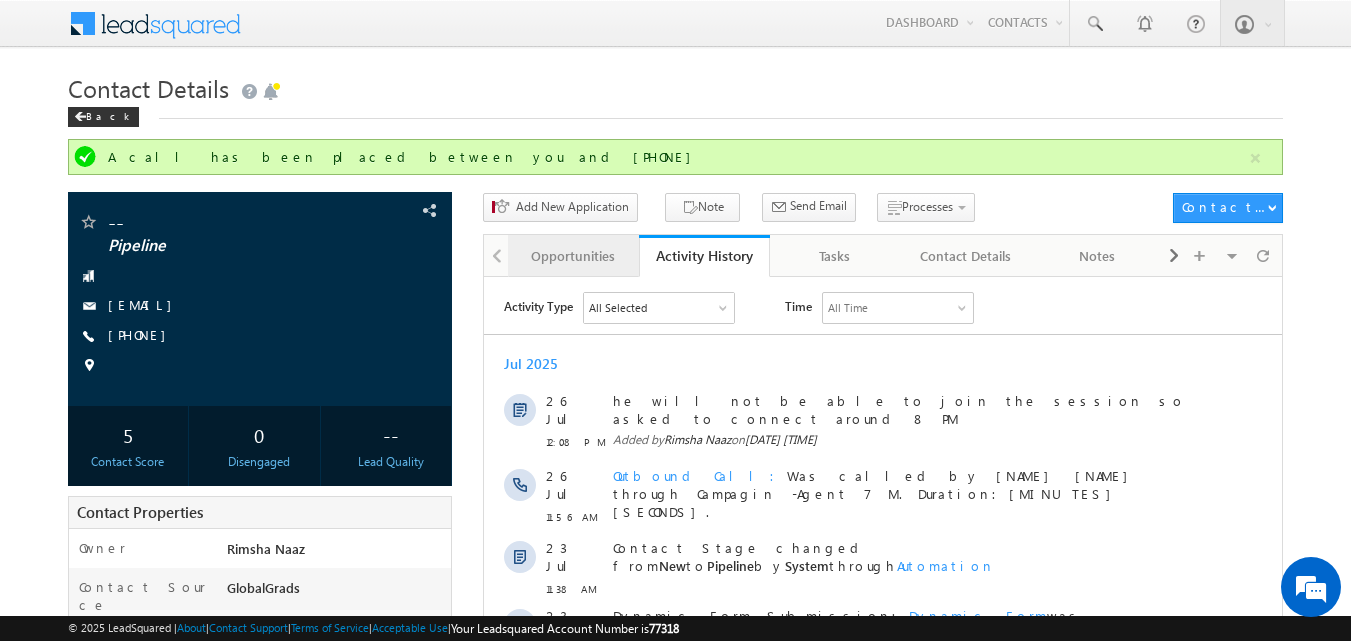click on "Opportunities" at bounding box center (573, 256) 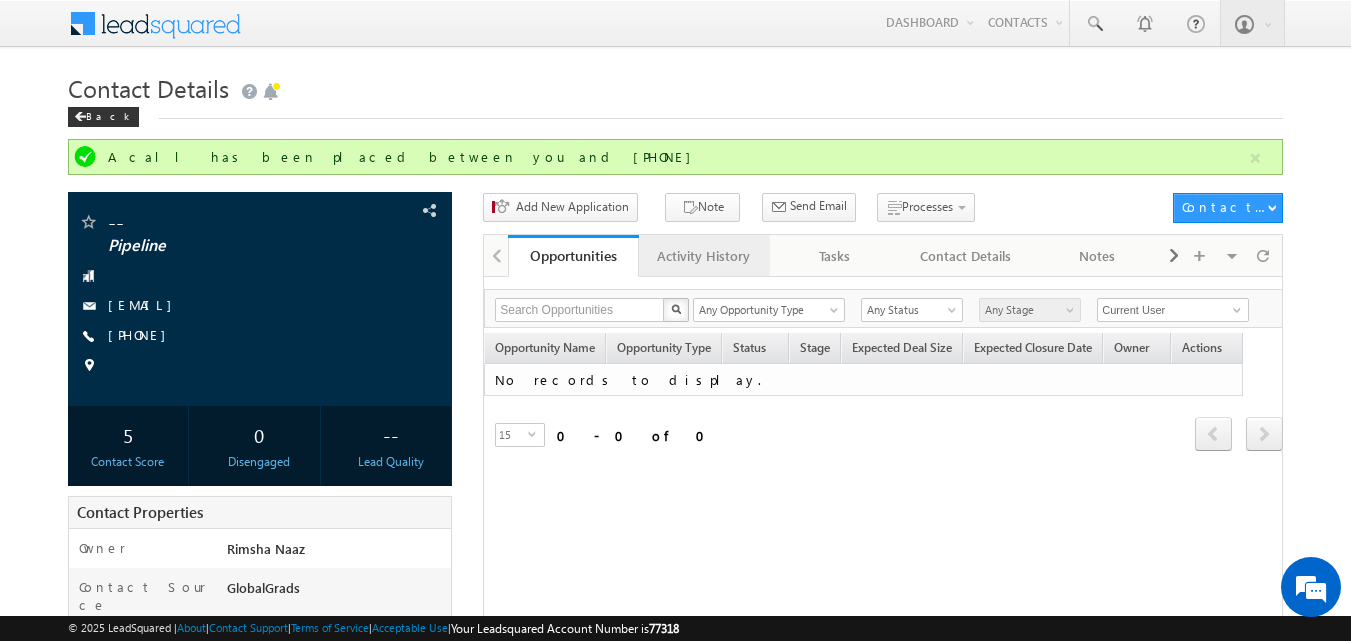click on "Activity History" at bounding box center [704, 256] 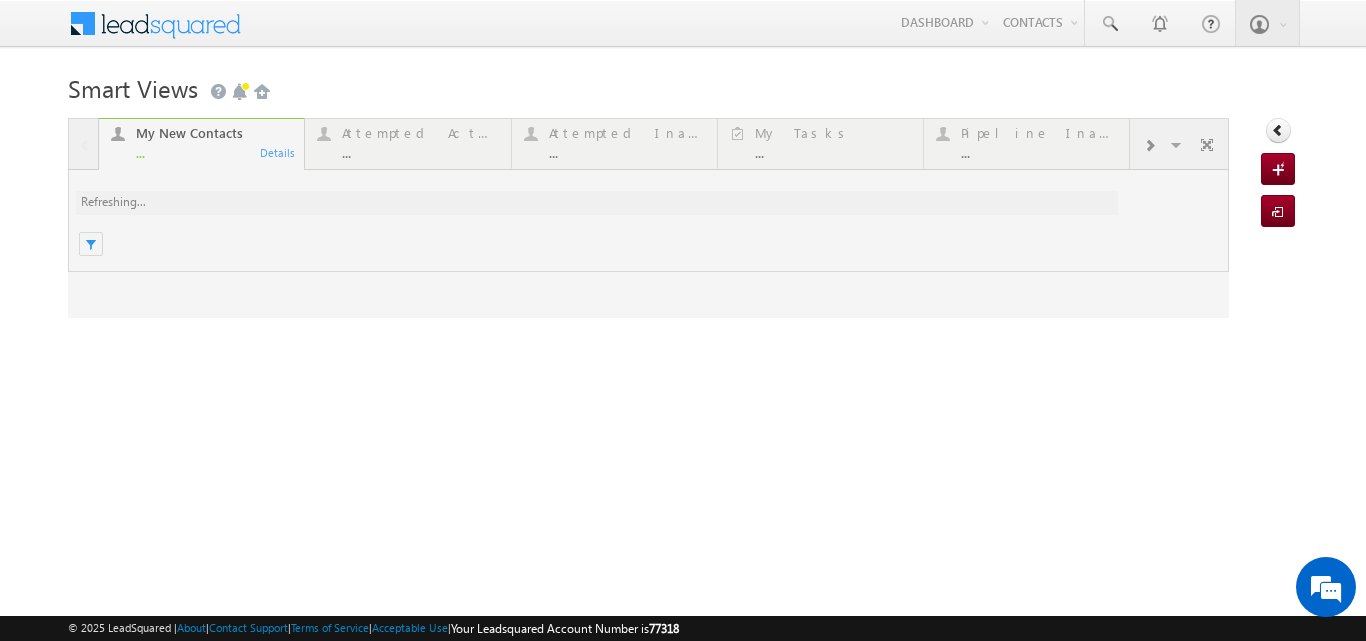 scroll, scrollTop: 0, scrollLeft: 0, axis: both 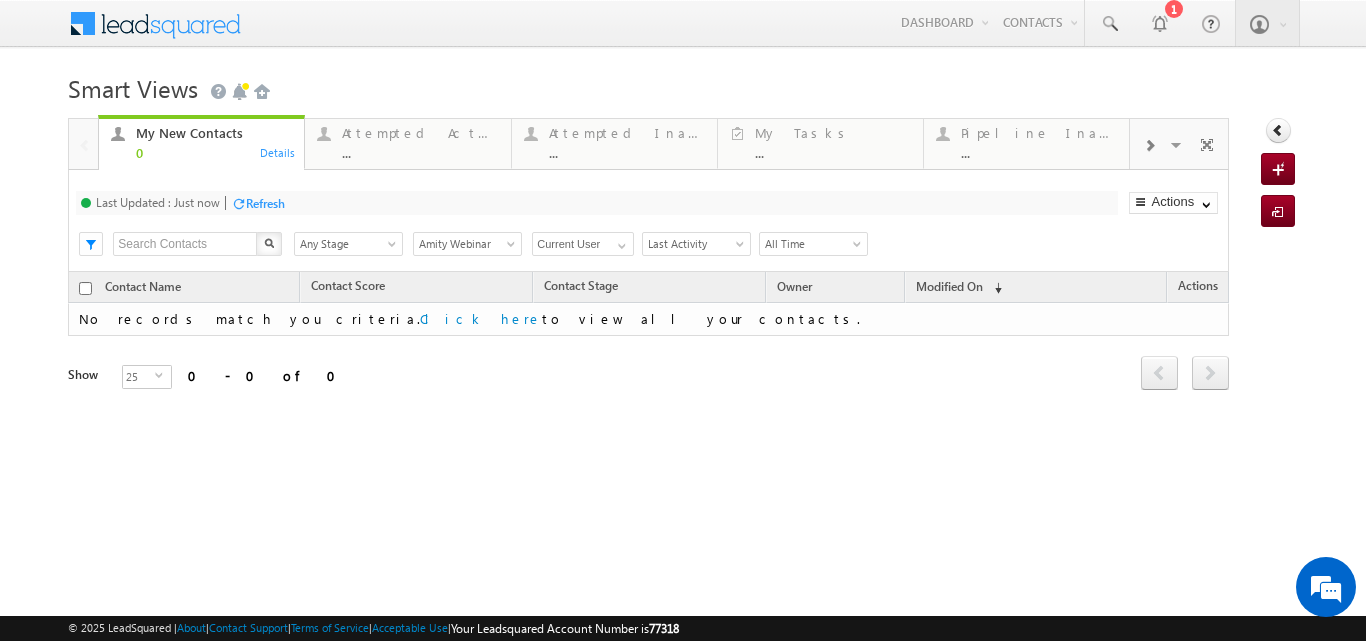 drag, startPoint x: 459, startPoint y: 80, endPoint x: 798, endPoint y: -2, distance: 348.77643 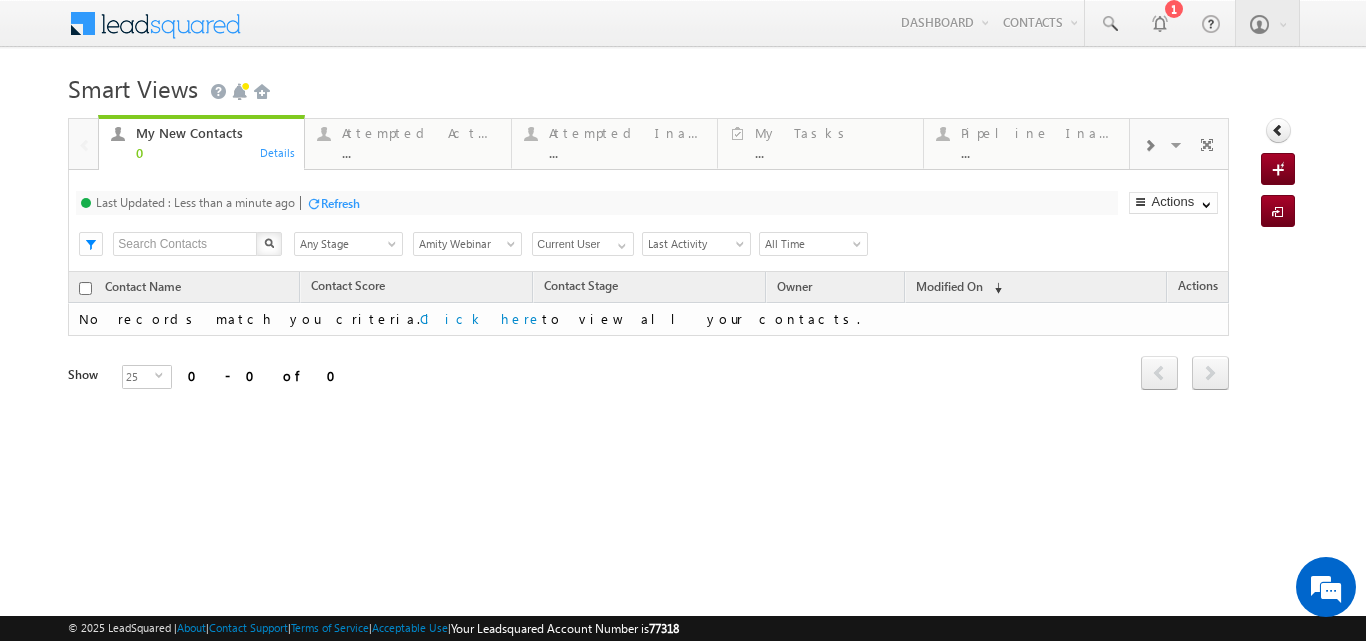 click on "Amity Webinar" at bounding box center [464, 244] 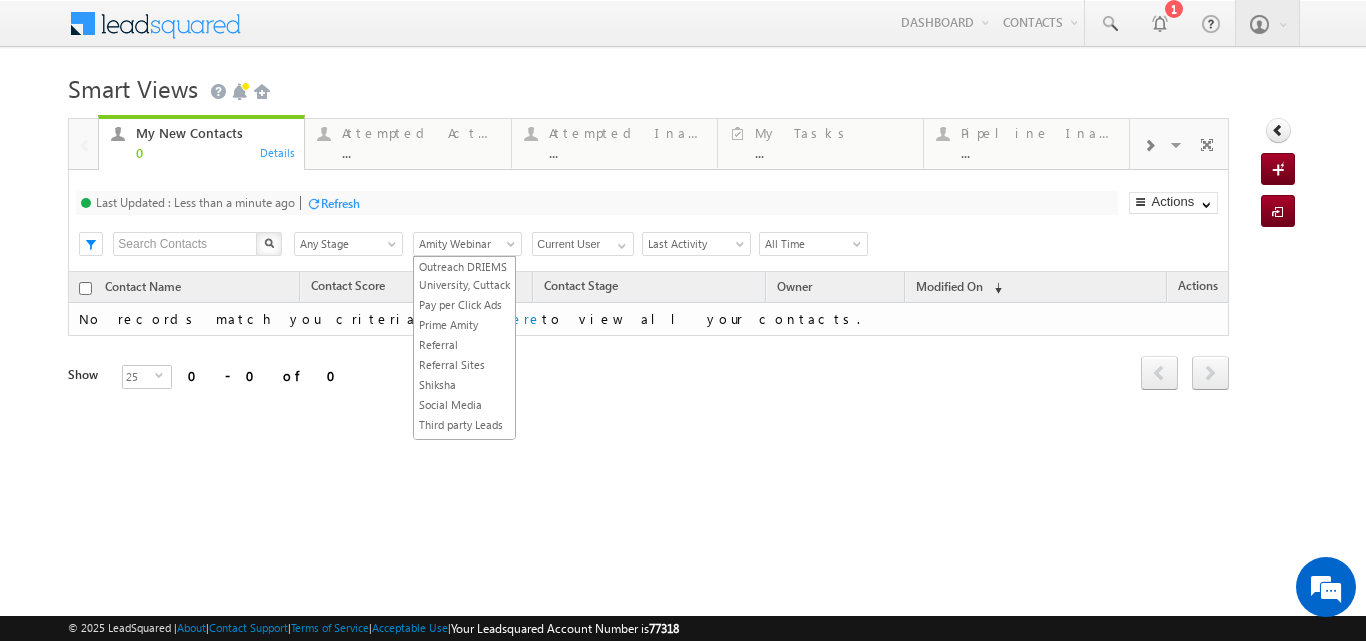 scroll, scrollTop: 926, scrollLeft: 0, axis: vertical 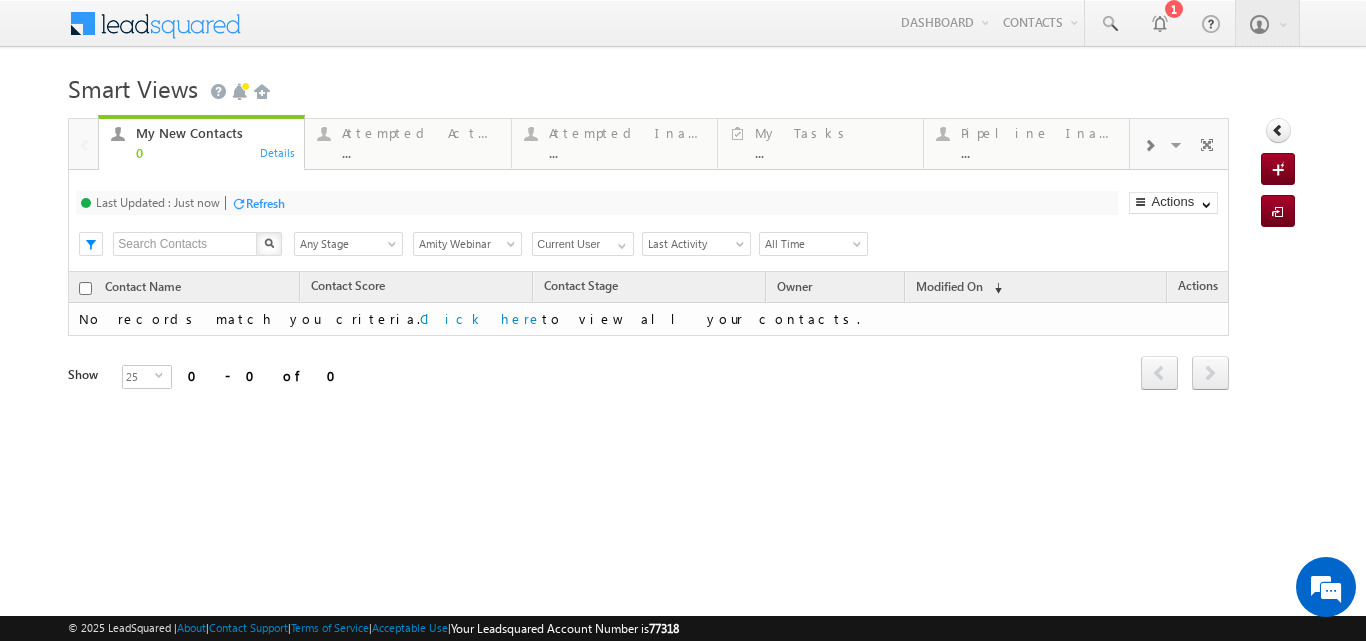 click on "Smart Views Getting Started
My New Contacts 0 Details Attempted Active ... Details Attempted Inactive ... Details My Tasks ... Details Pipeline Inactive ... Details Pipeline Active ... Details Pathway Active ... Details University Applications ... Details Dropped - All ... Details DNP 9++ ... Details Post Sale Stage ... Details Visible Tabs My New Contacts Default Attempted Active Default Attempted Inactive Default My Tasks Default Pipeline Inactive Default Pipeline Active Default Pathway Active Default University Applications Default Dropped - All Default DNP 9++ Default Default X" at bounding box center (682, 317) 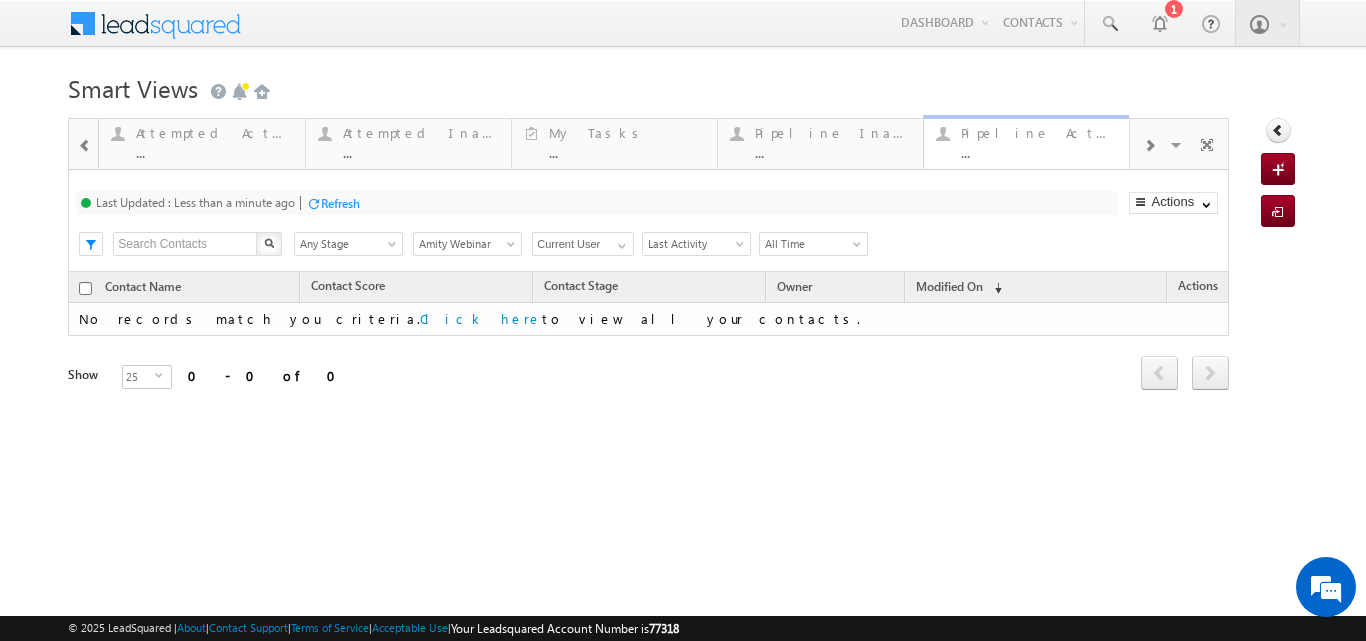 click on "Pipeline Active ..." at bounding box center (1039, 140) 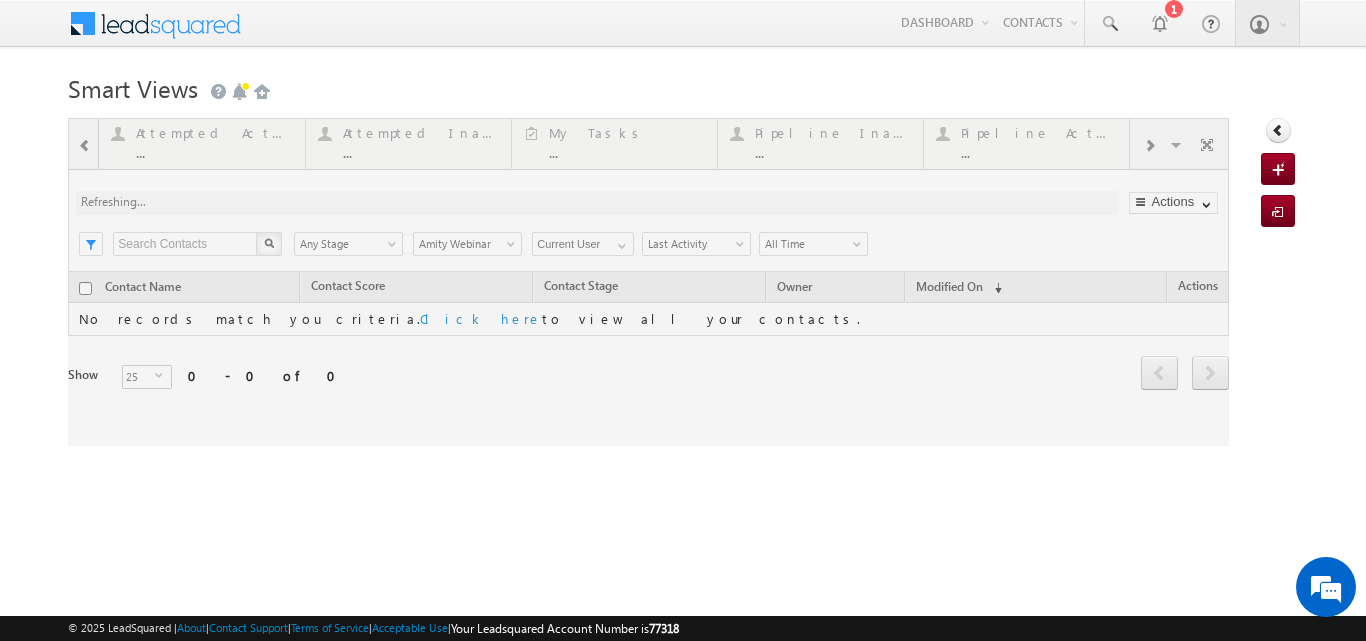 click at bounding box center [648, 282] 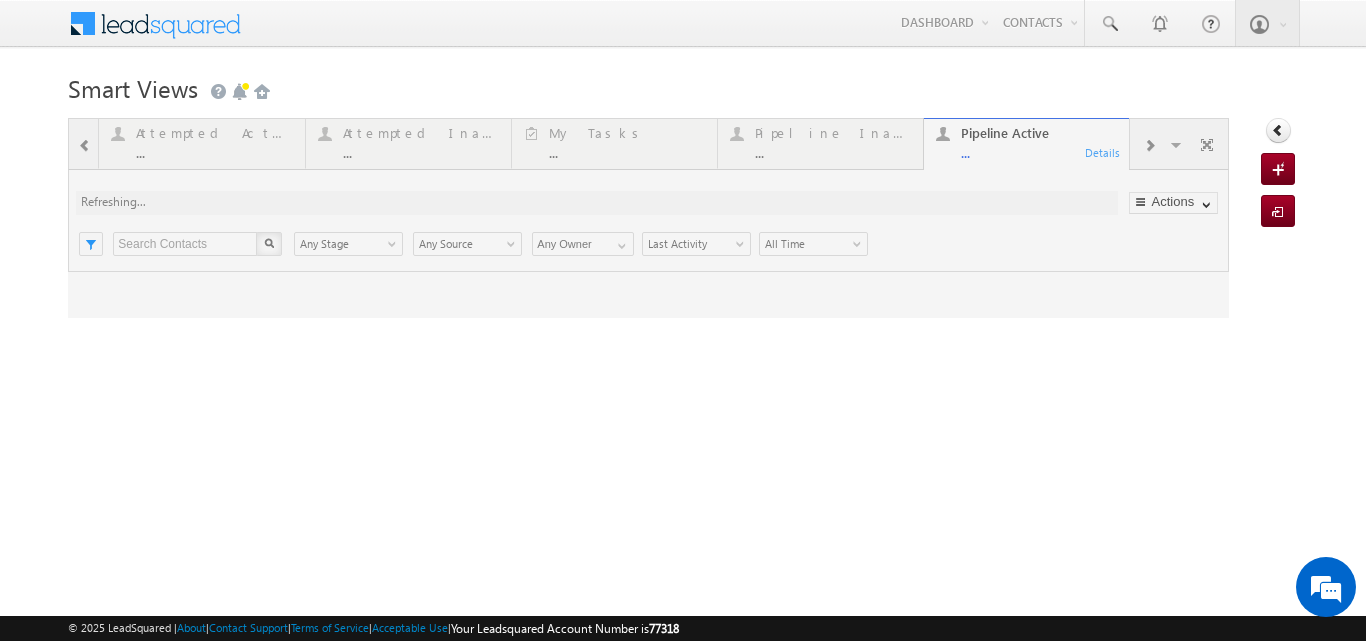scroll, scrollTop: 0, scrollLeft: 0, axis: both 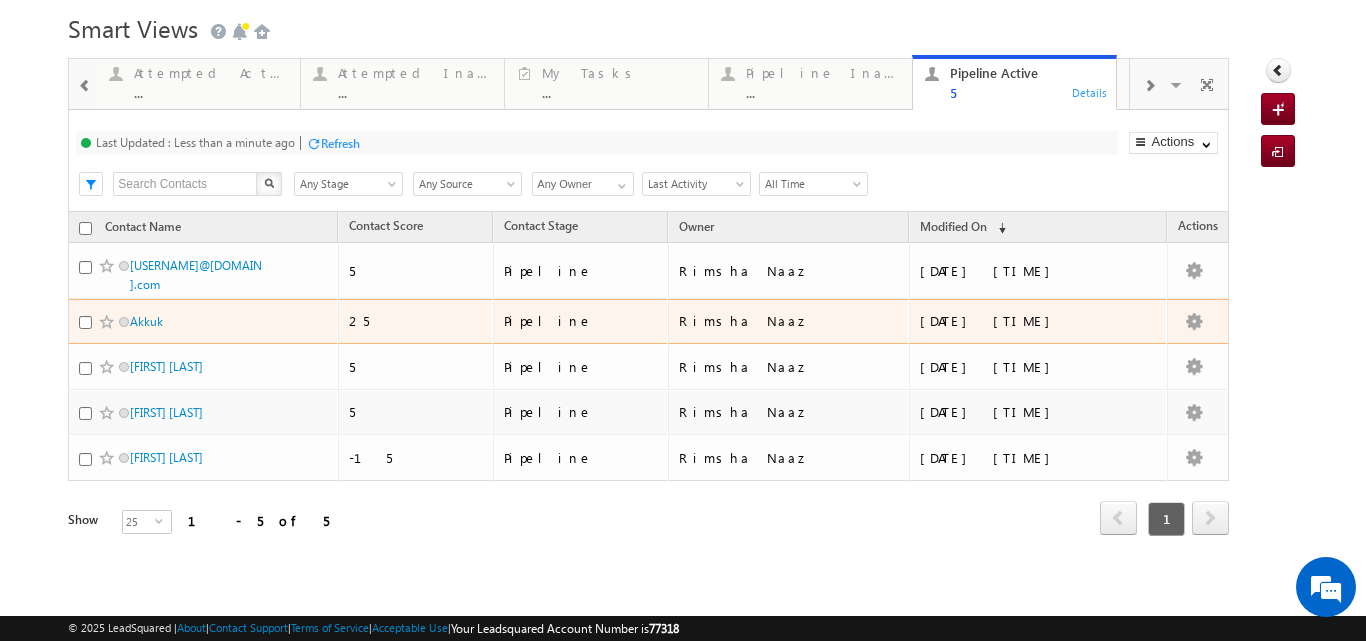 click on "Pipeline" at bounding box center (581, 321) 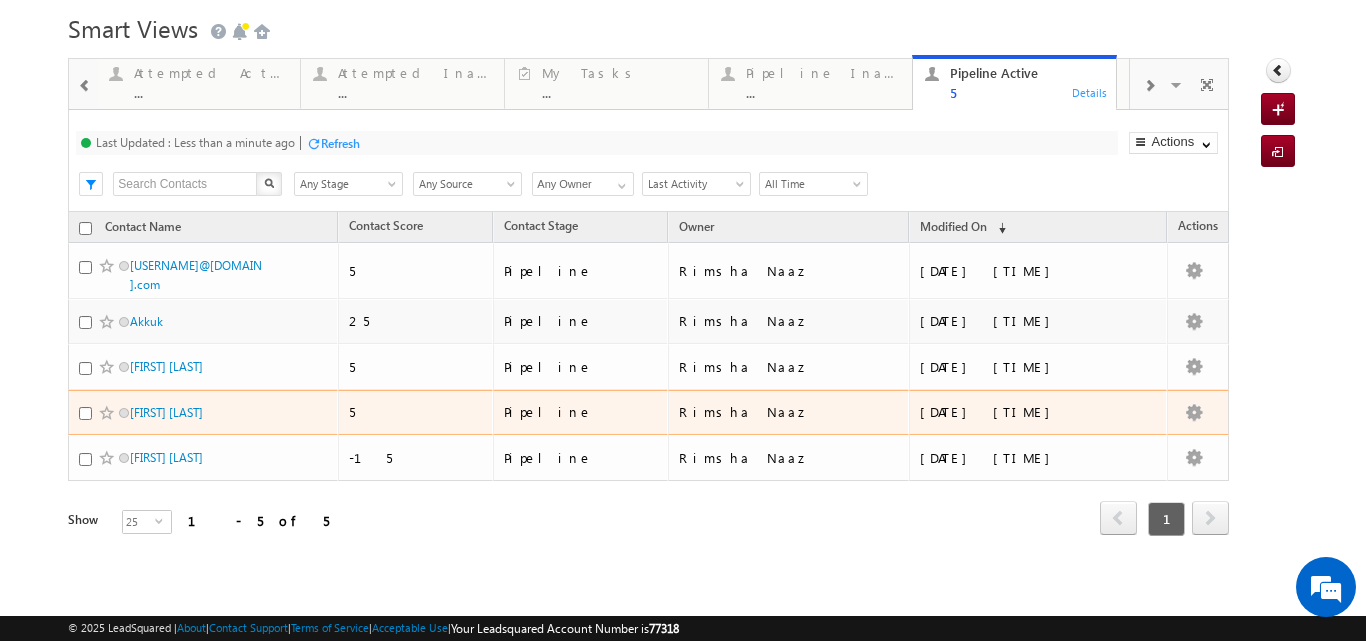 click on "[FIRST] [LAST]" at bounding box center (203, 413) 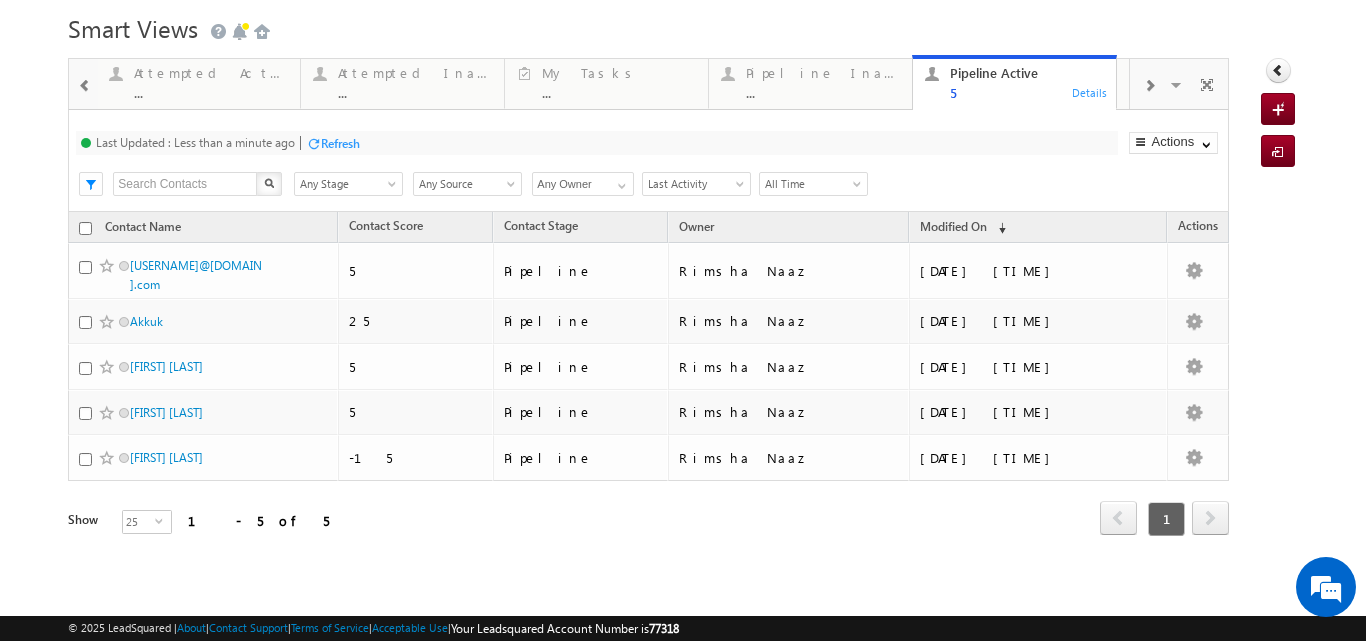 click on "Refresh first prev 1 next last 1 - 5 of 5" at bounding box center [648, 510] 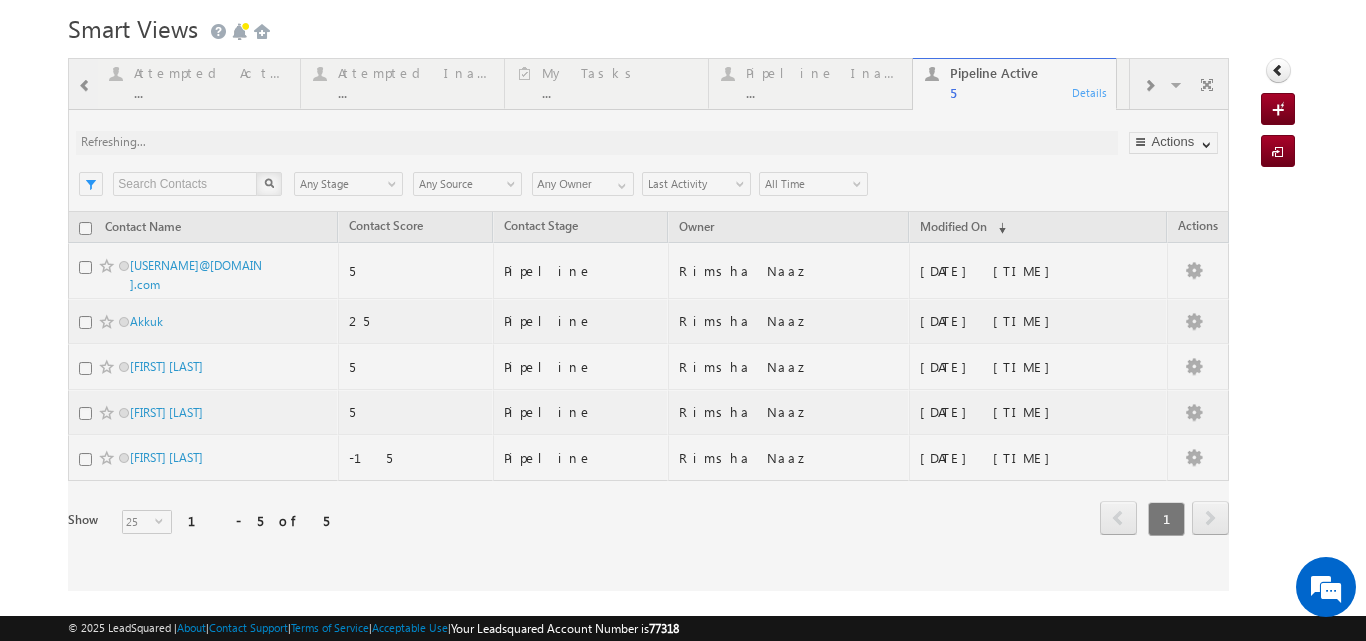 scroll, scrollTop: 0, scrollLeft: 0, axis: both 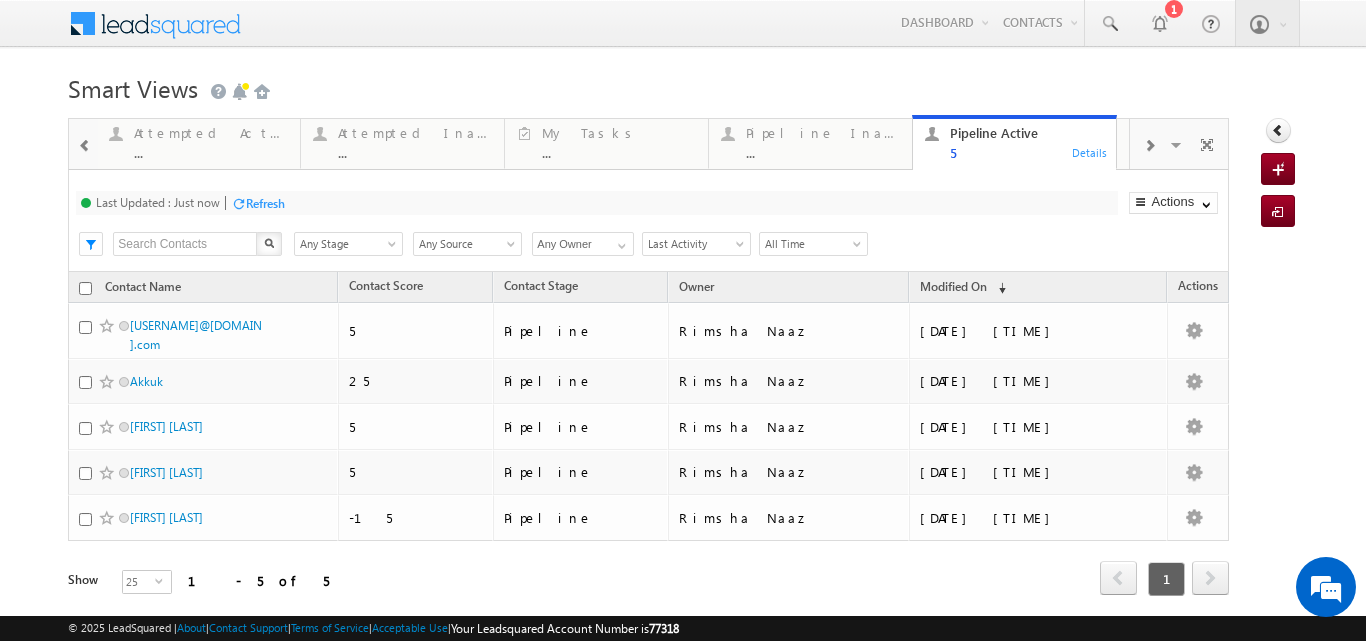 click on "Last Updated : Just now Refresh Refreshing...
Search
X
Contact Stage
Any Stage Any Stage
Contact Source
Any Source Any Source
Owner
Any Owner Any Owner Any Owner
Date Range
Go maxdate mindate All Time
Custom
Yesterday
Today
Last Week
This Week
Last Month
This Month
Last Year
This Year
Last 7 Days
Last 30 Days
All Time
Last Activity
Created On
Modified On
Created On Old
Follow Up Date
Last Call Date
Modified On Old
Old Last Activity Date
P2P Date
Last Activity" at bounding box center (648, 221) 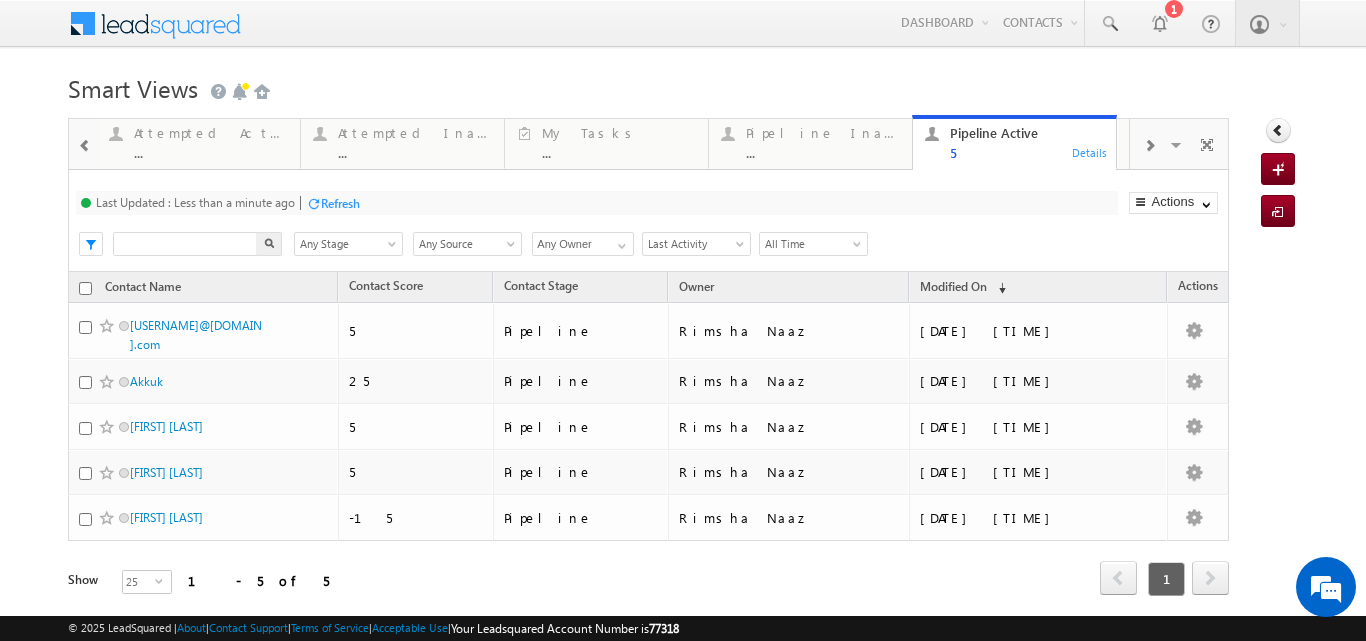 click on "Menu
[FIRST] [LAST]
[EMAIL]
[BRAND]" at bounding box center (683, 325) 